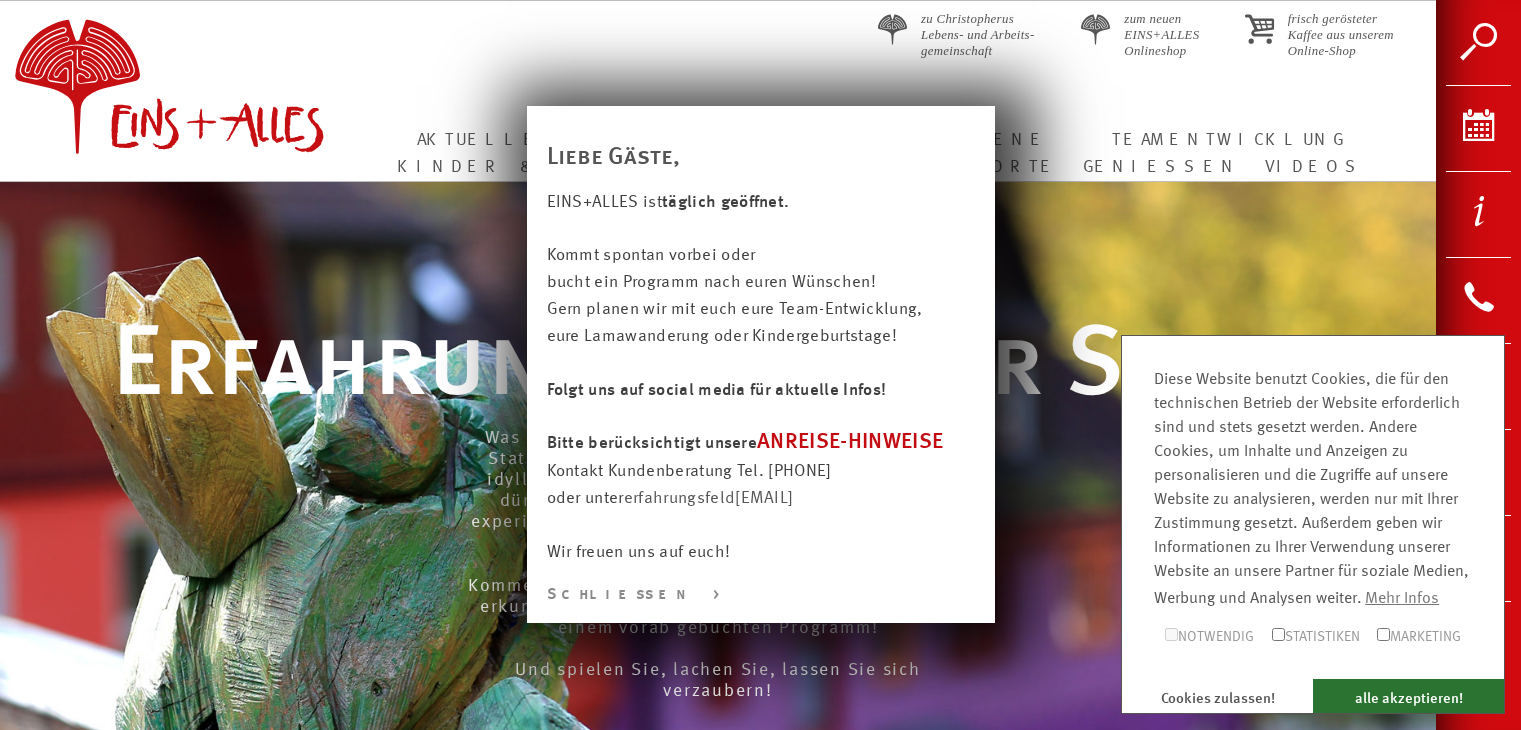scroll, scrollTop: 0, scrollLeft: 0, axis: both 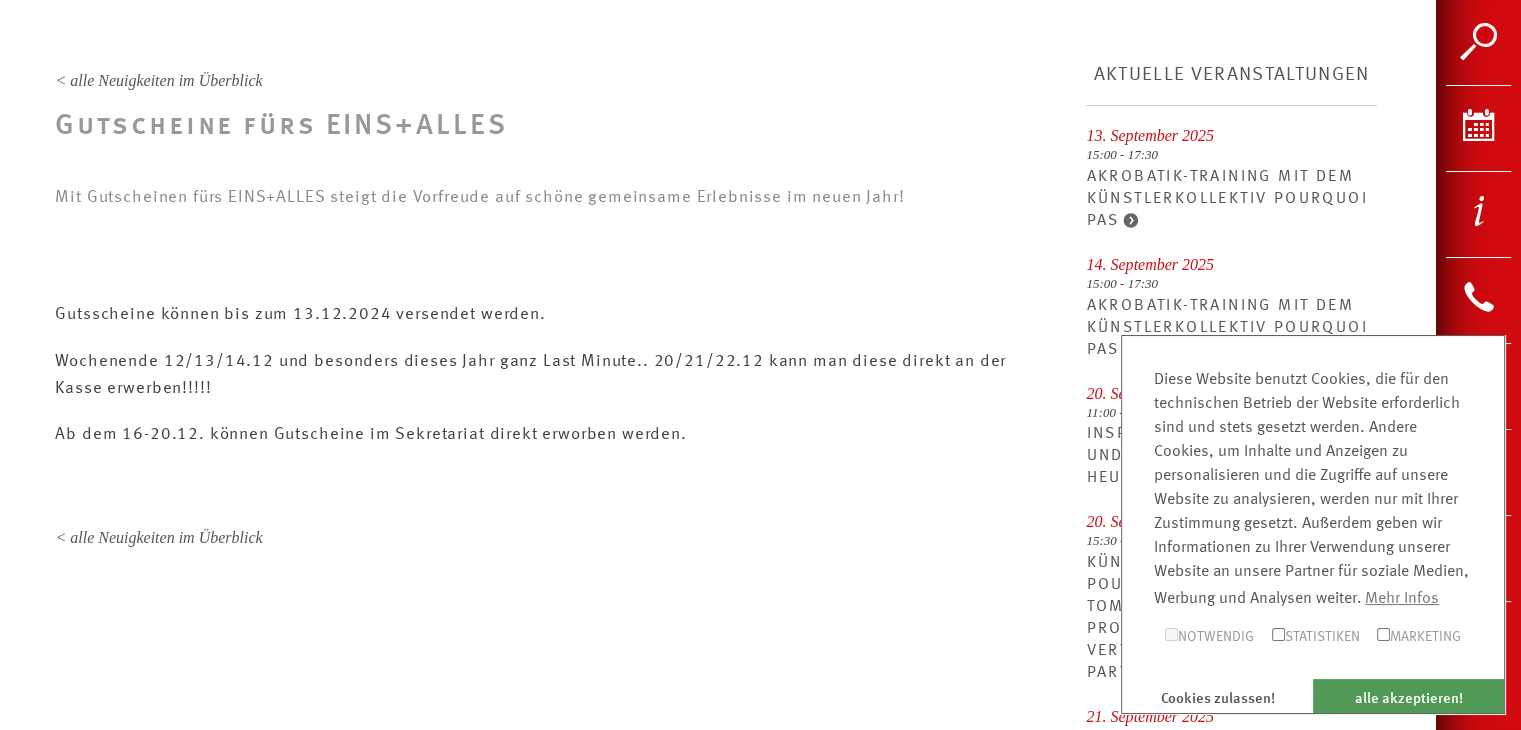 click on "alle akzeptieren!" at bounding box center (1408, 696) 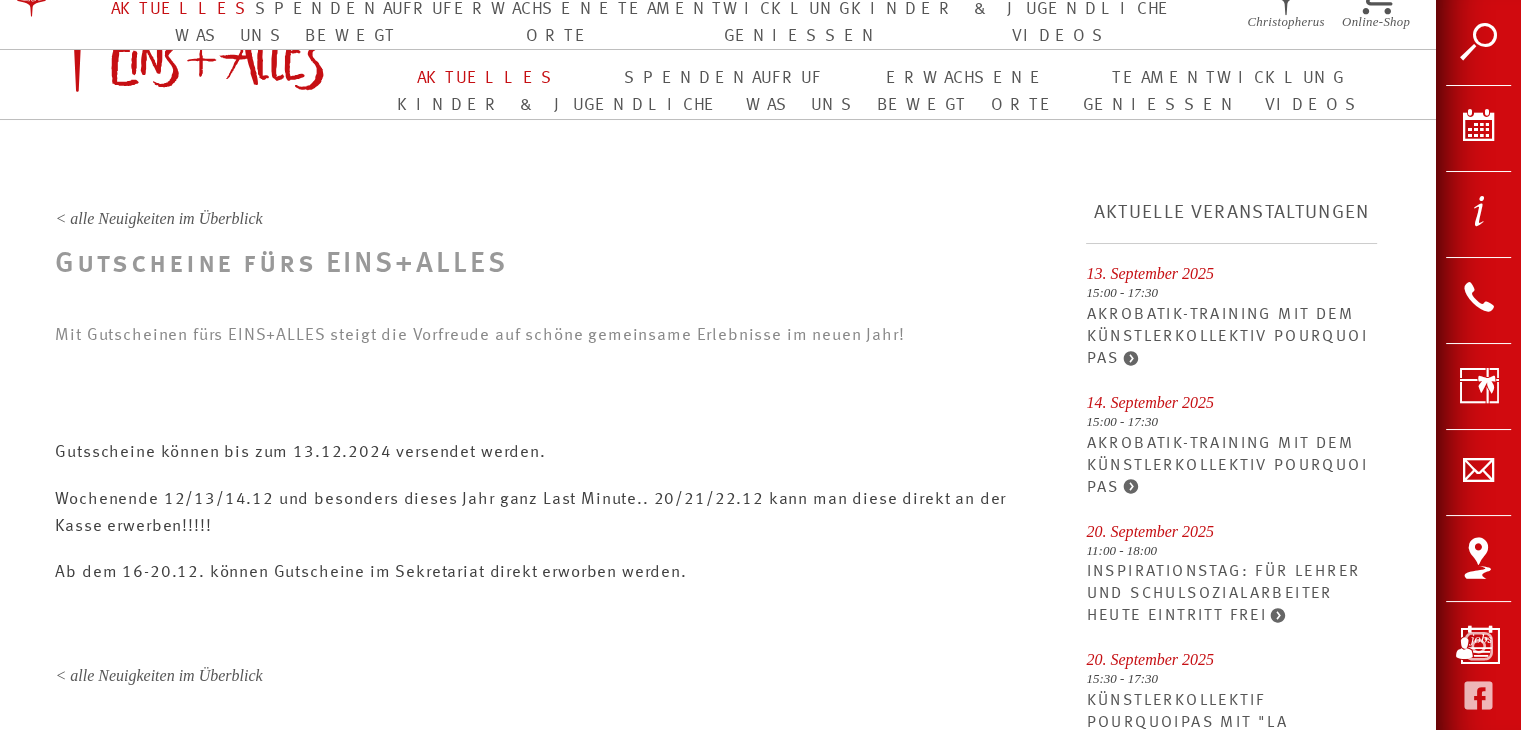 scroll, scrollTop: 0, scrollLeft: 0, axis: both 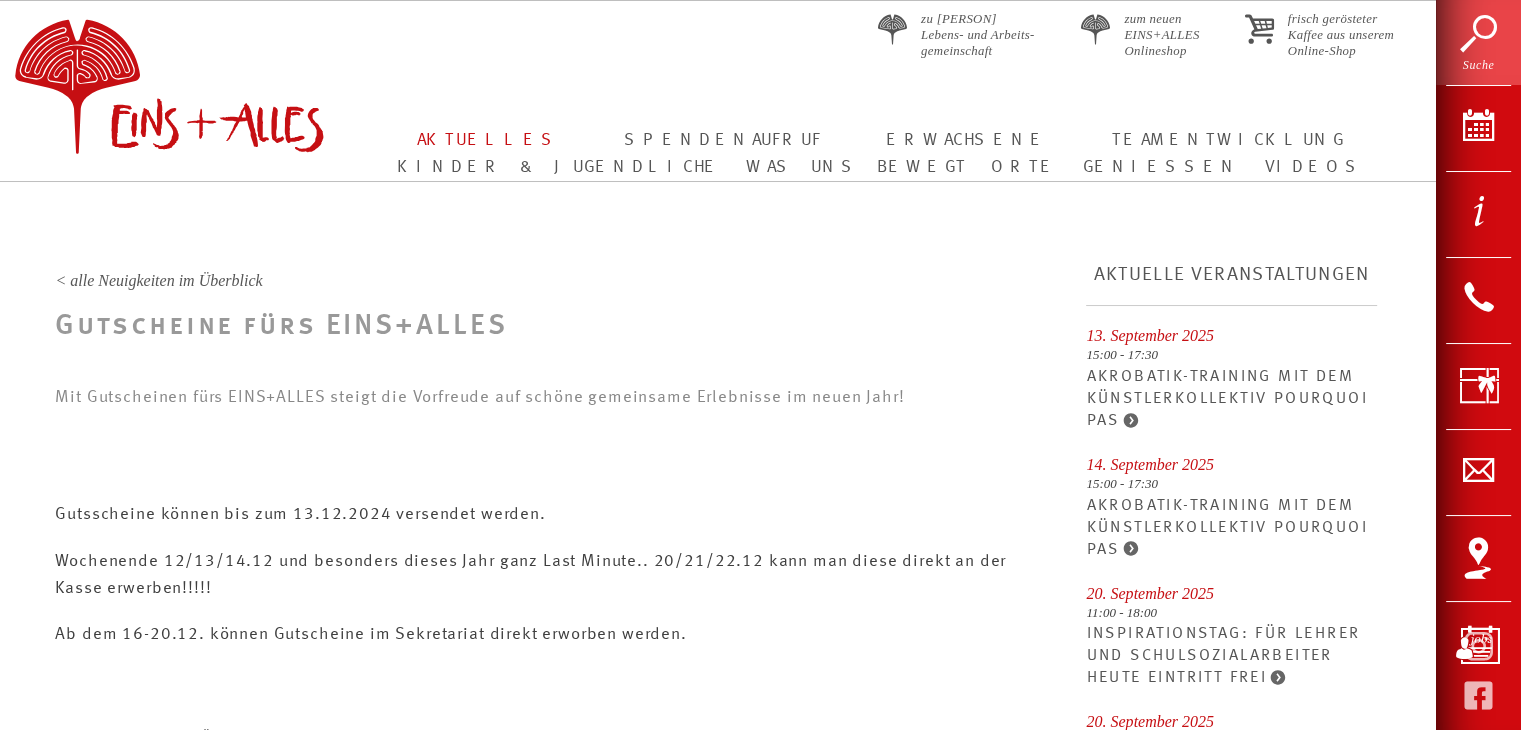 click on "Suche" at bounding box center (1478, 42) 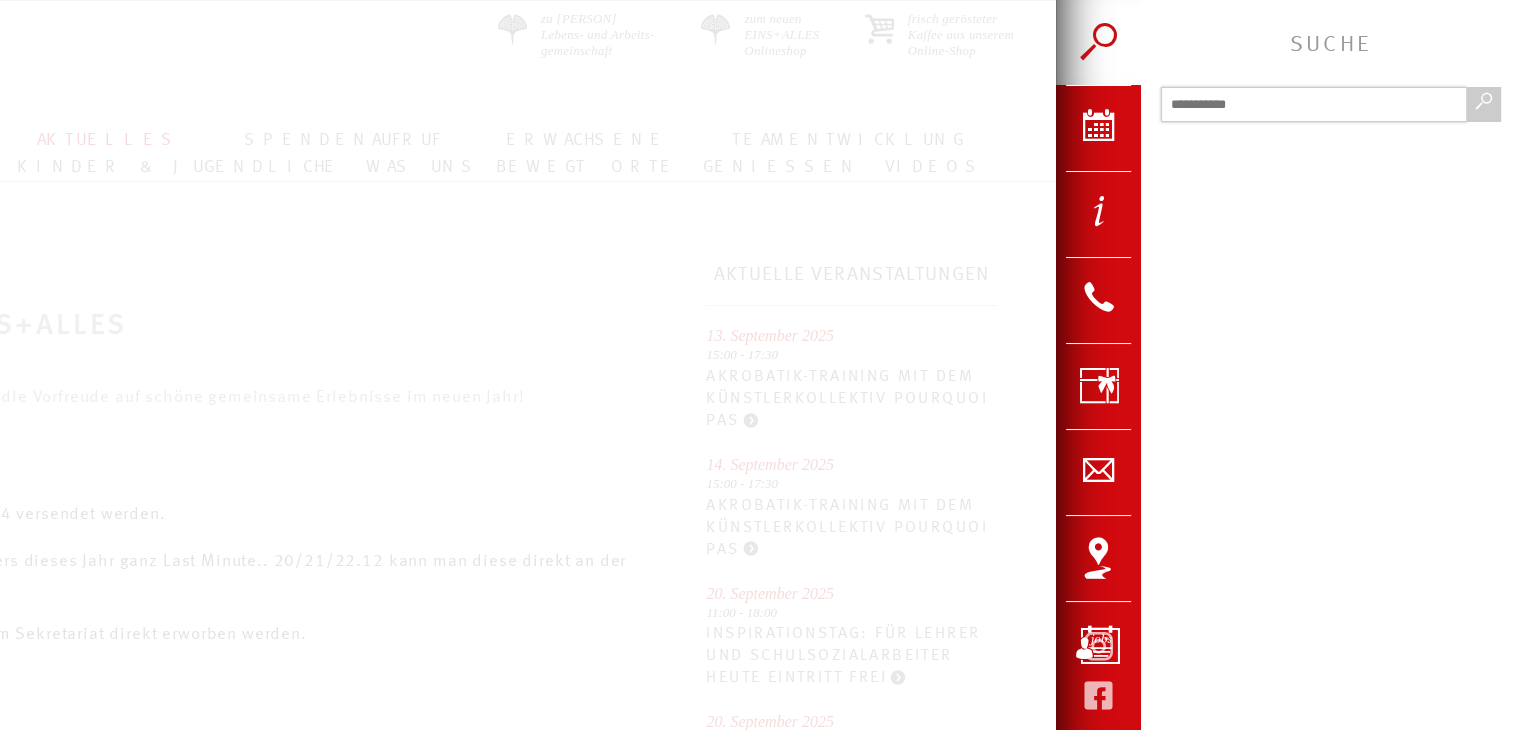 click at bounding box center (1314, 104) 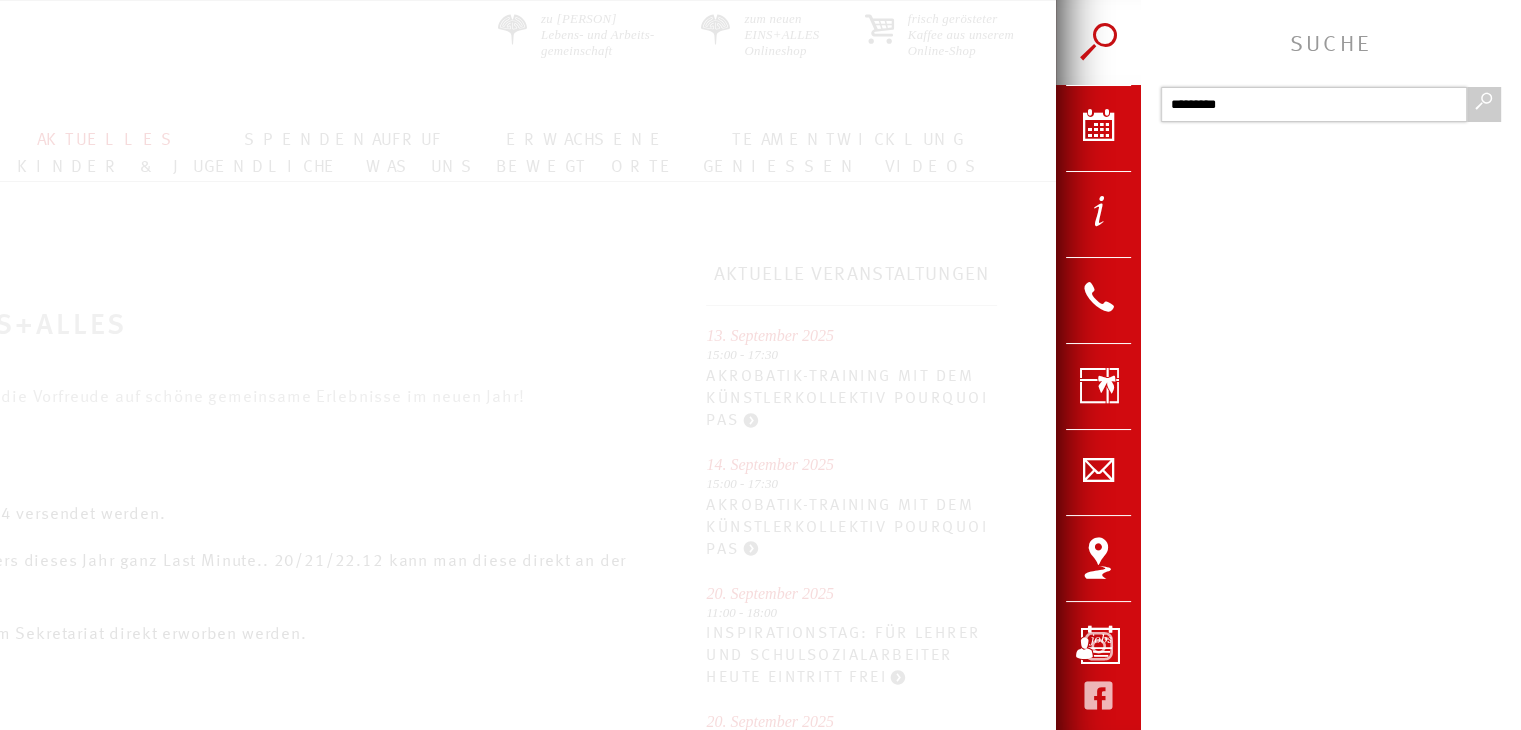 type on "*********" 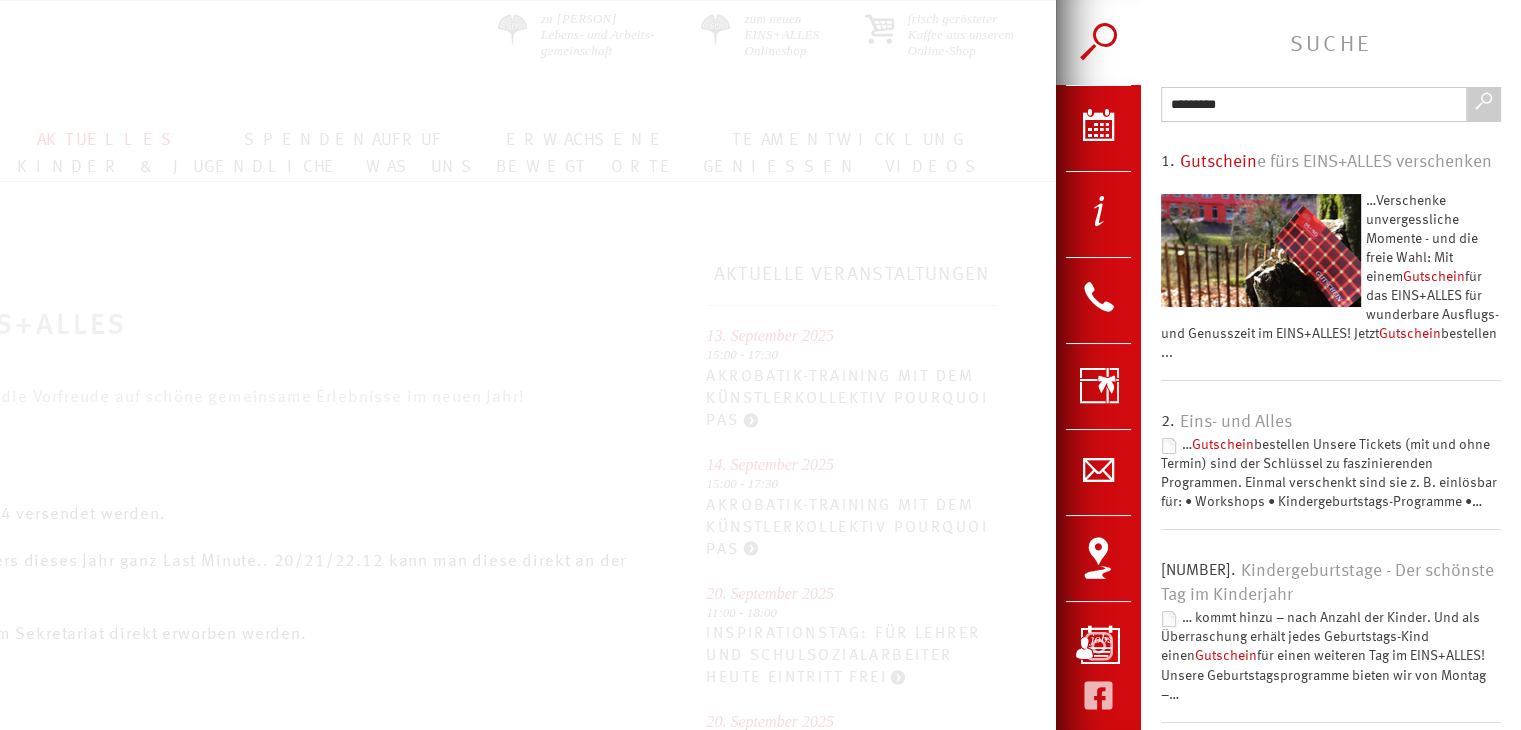 click on "Gutschein" at bounding box center (1434, 277) 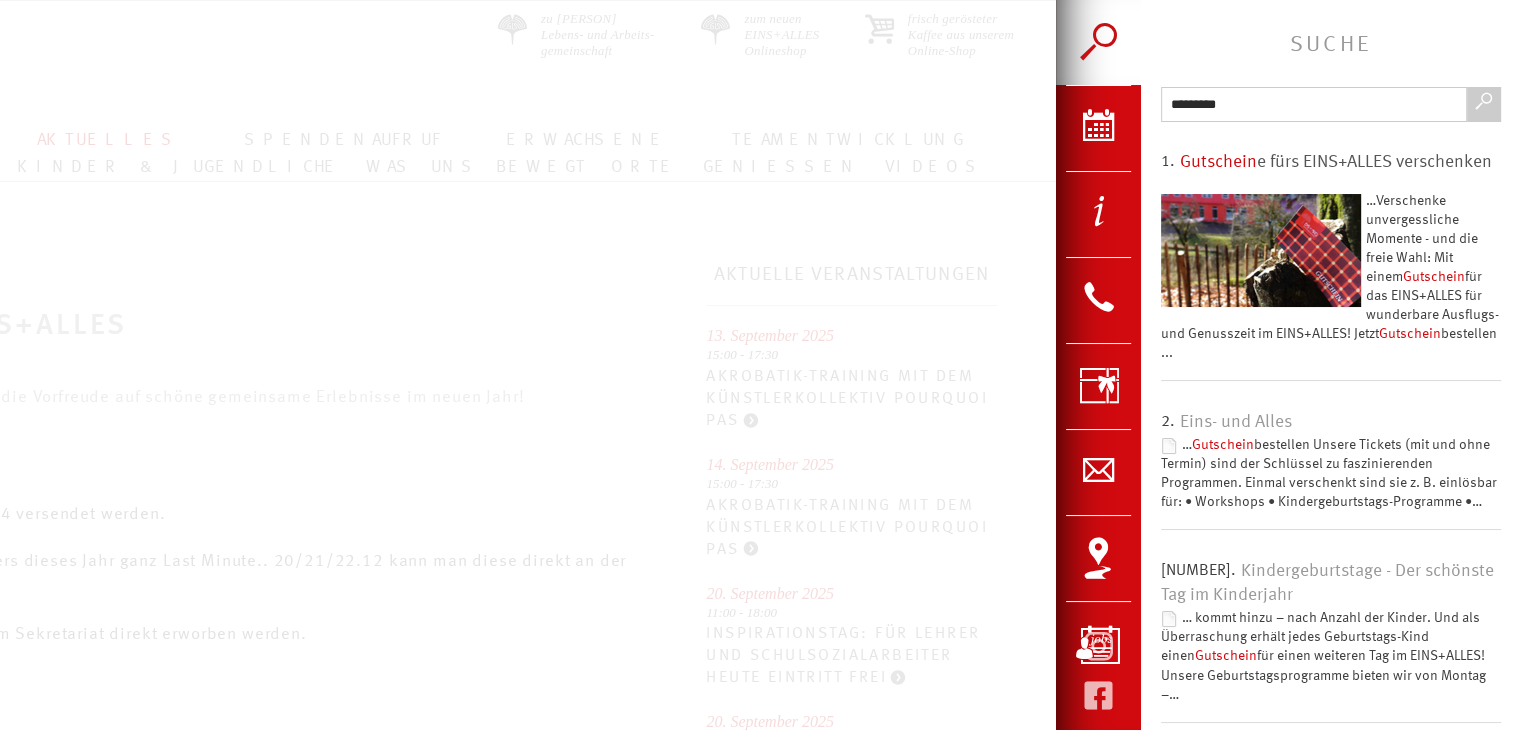 click on "Gutschein" at bounding box center (1218, 162) 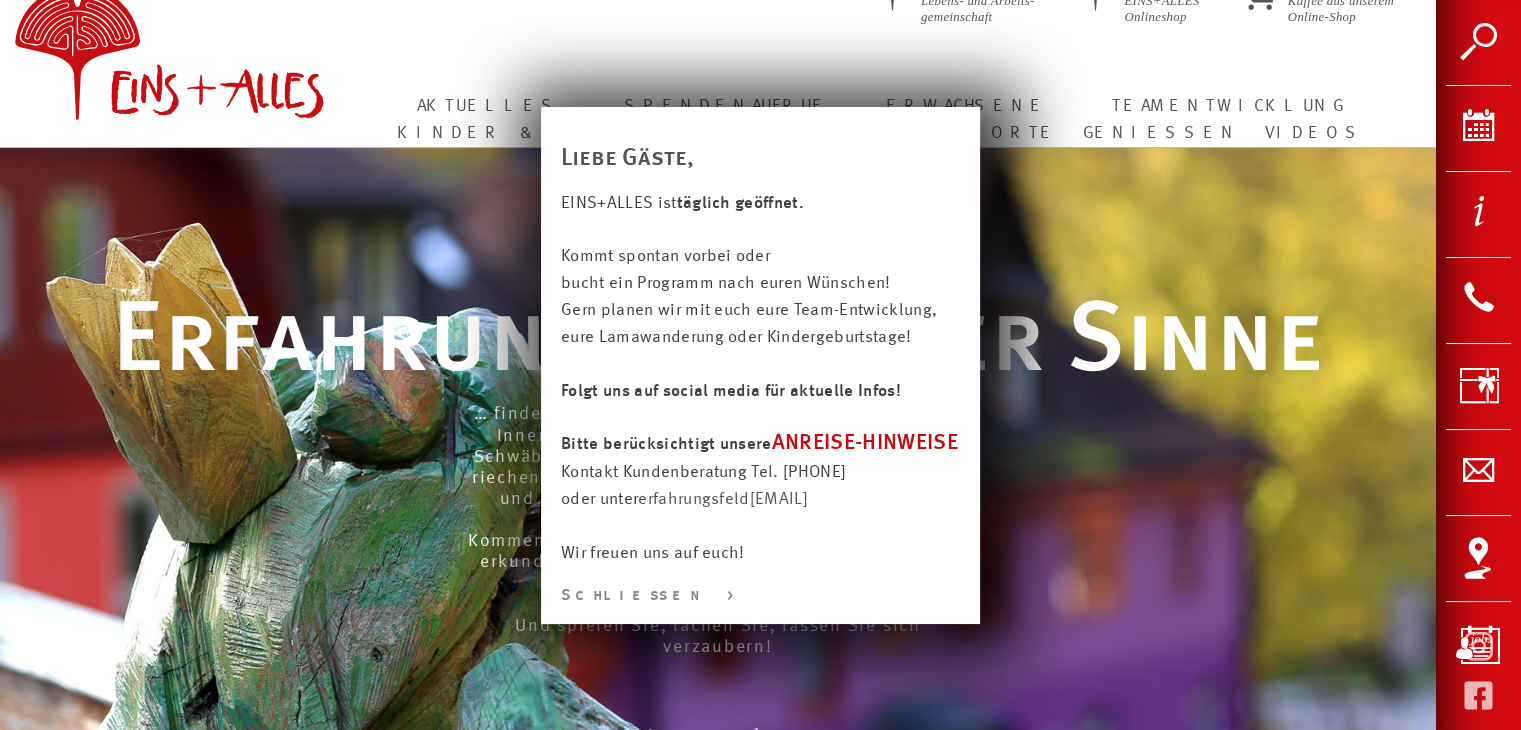 scroll, scrollTop: 0, scrollLeft: 0, axis: both 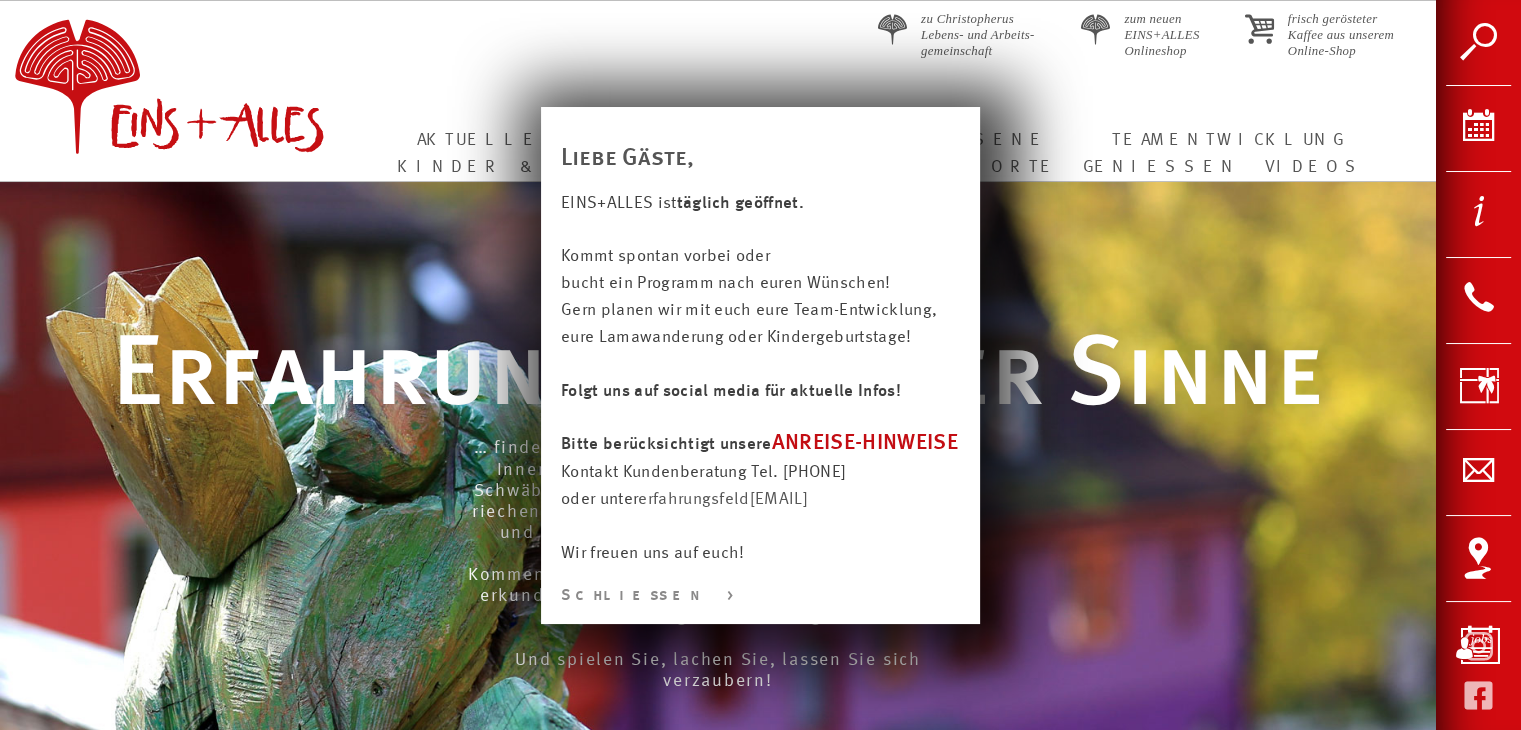 click at bounding box center [760, 865] 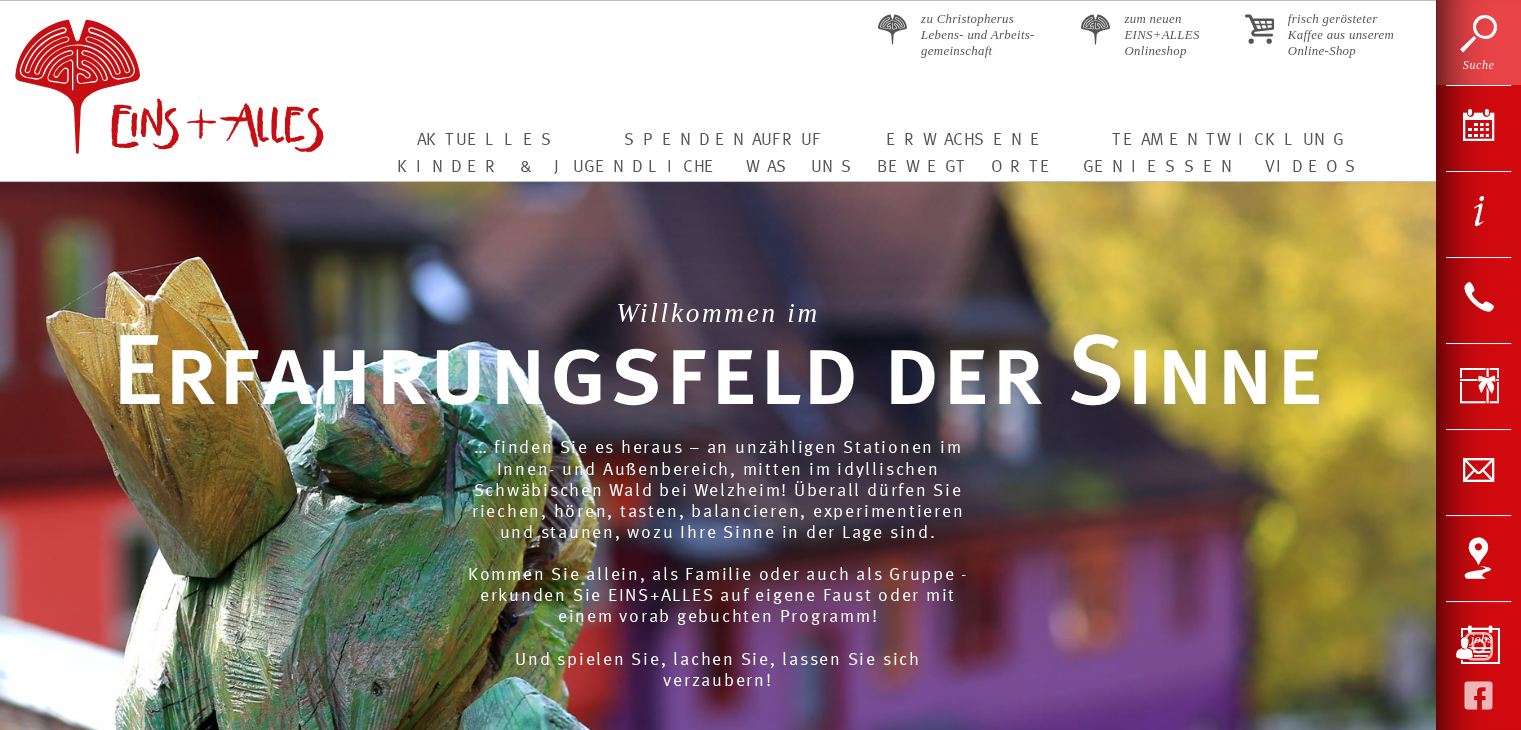 click on "Suche" at bounding box center [1478, 42] 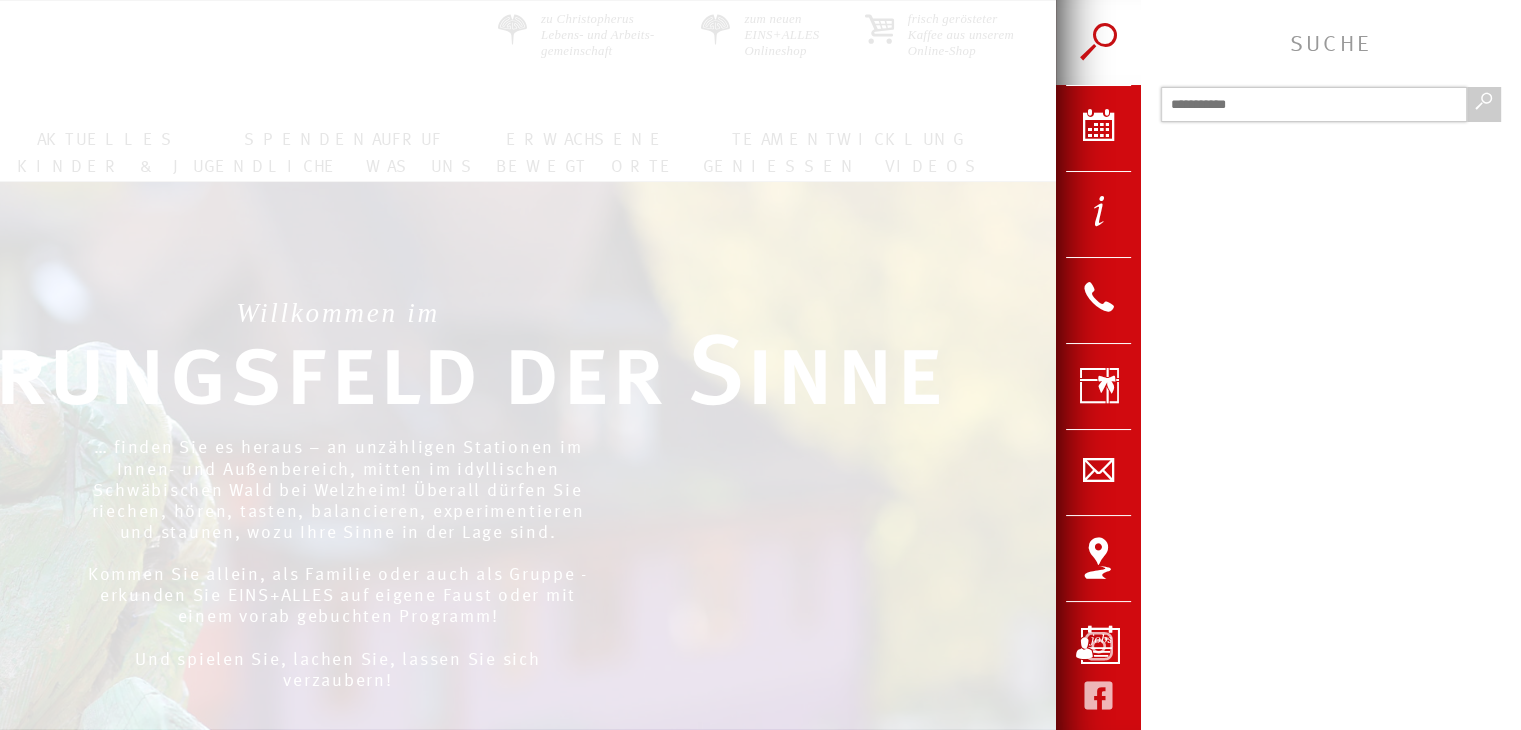 click at bounding box center (1314, 104) 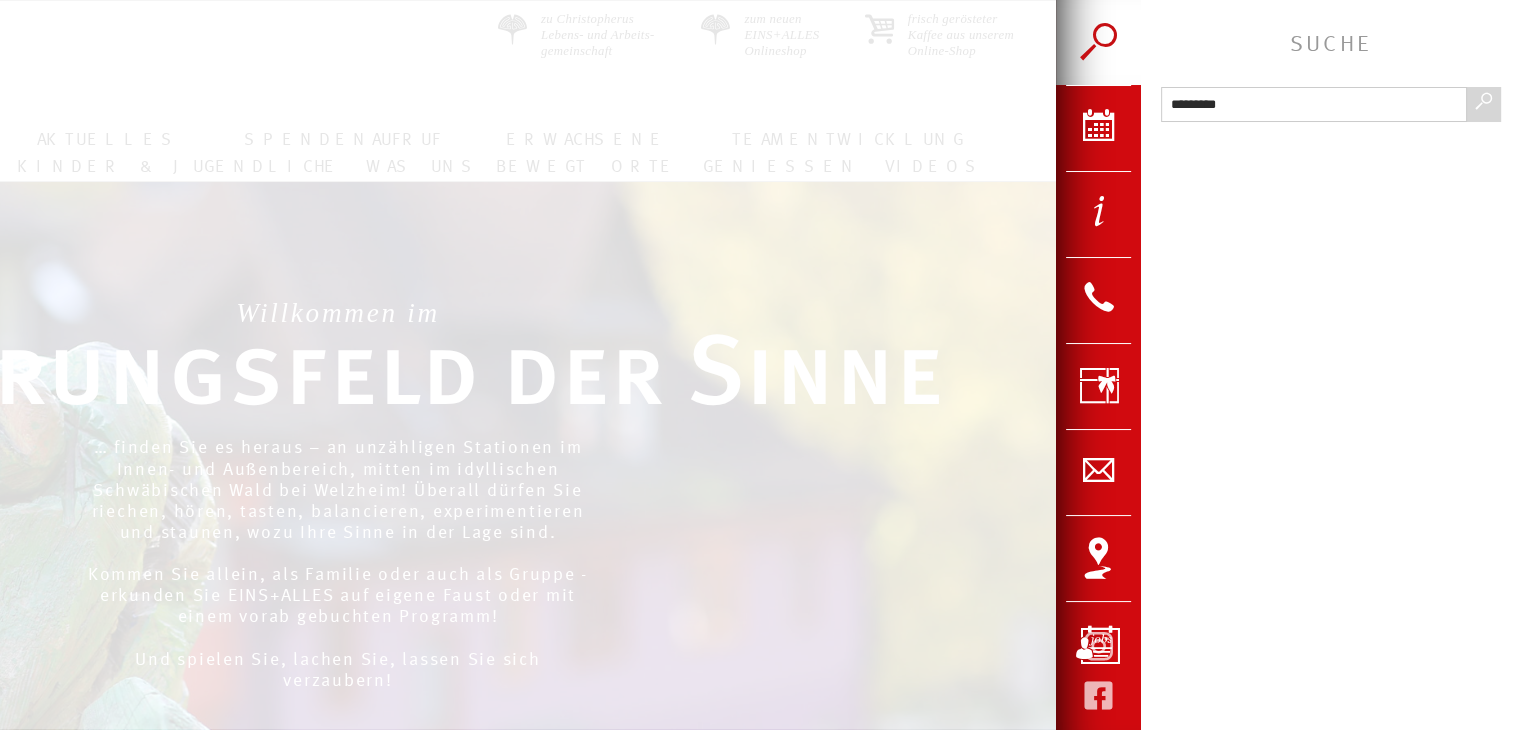 click at bounding box center (1484, 106) 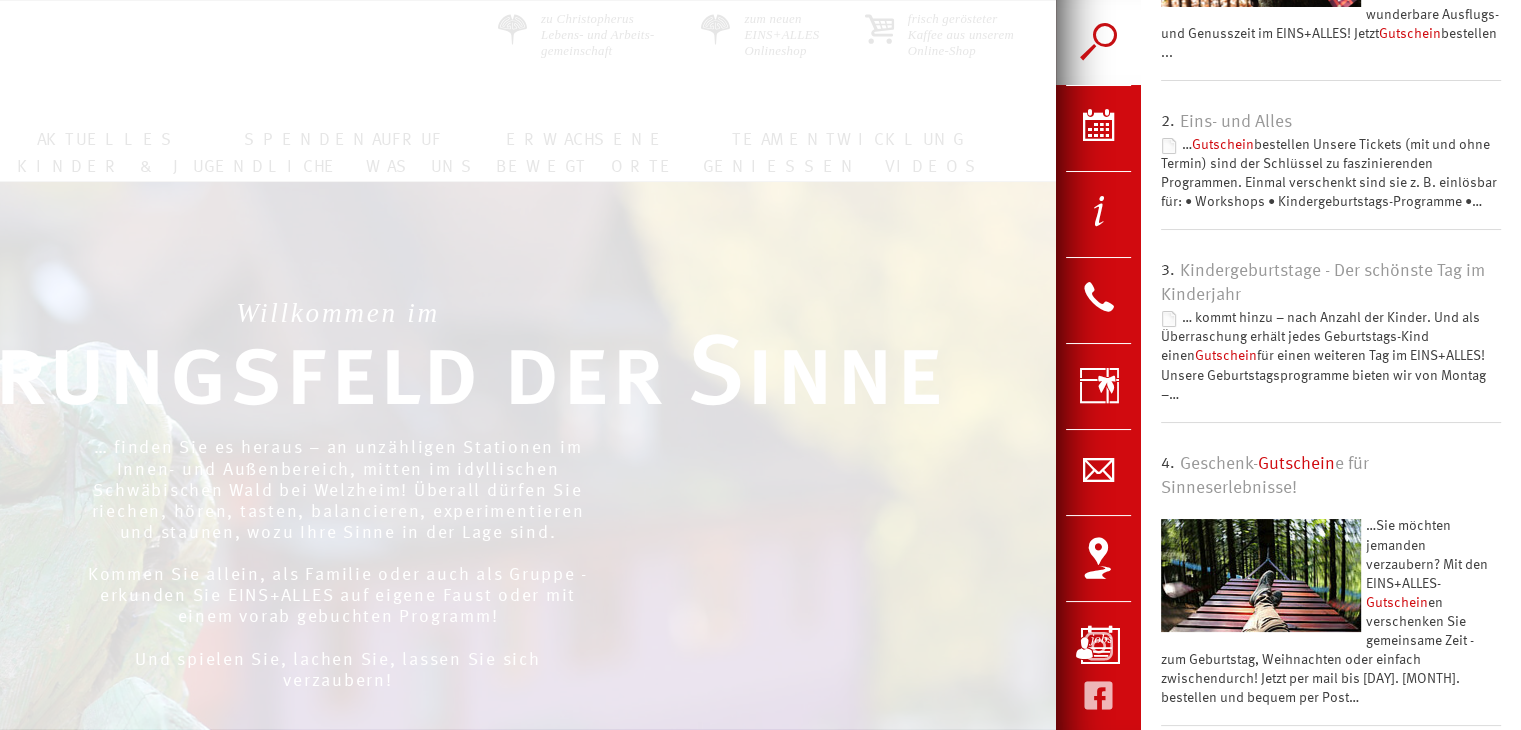 scroll, scrollTop: 400, scrollLeft: 0, axis: vertical 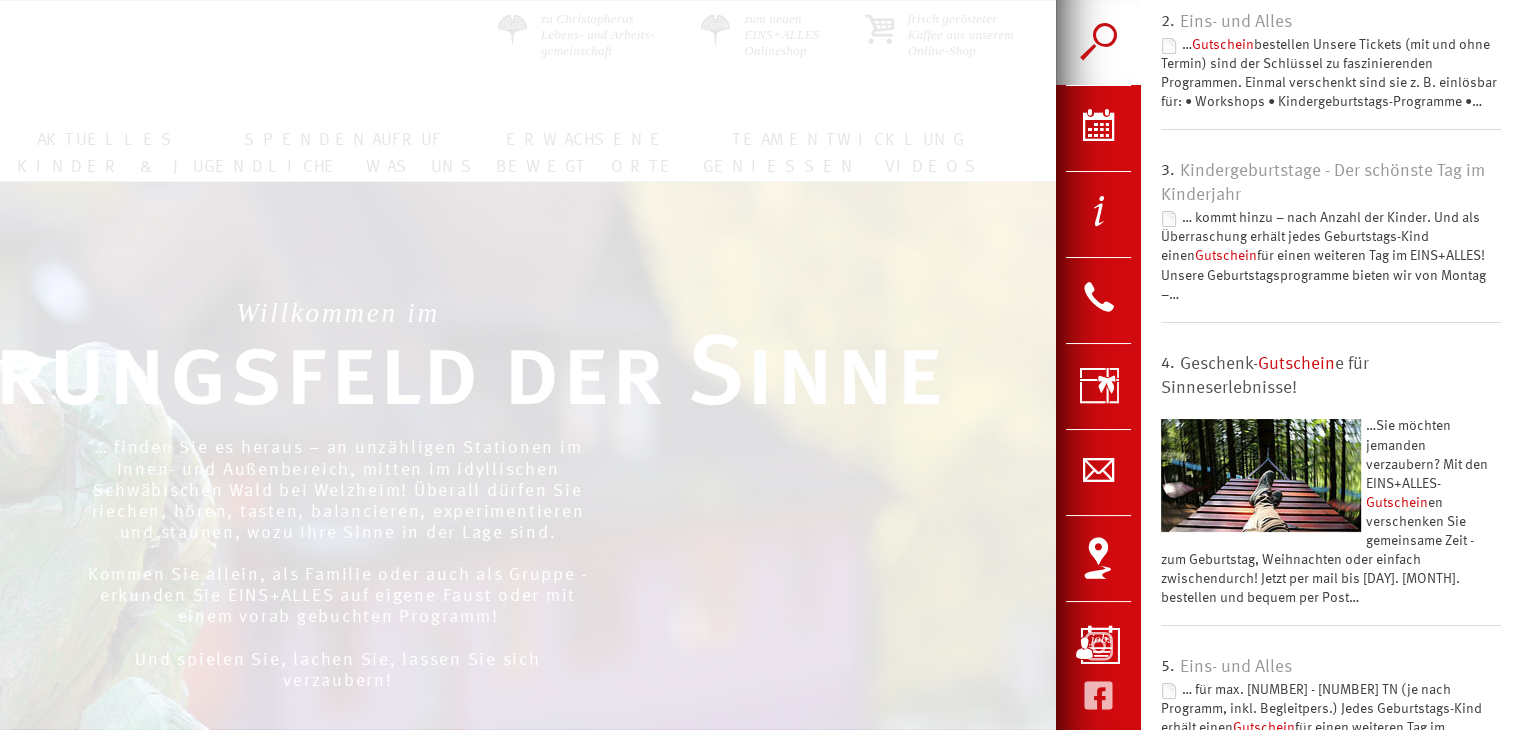 click on "Gutschein" at bounding box center (1296, 364) 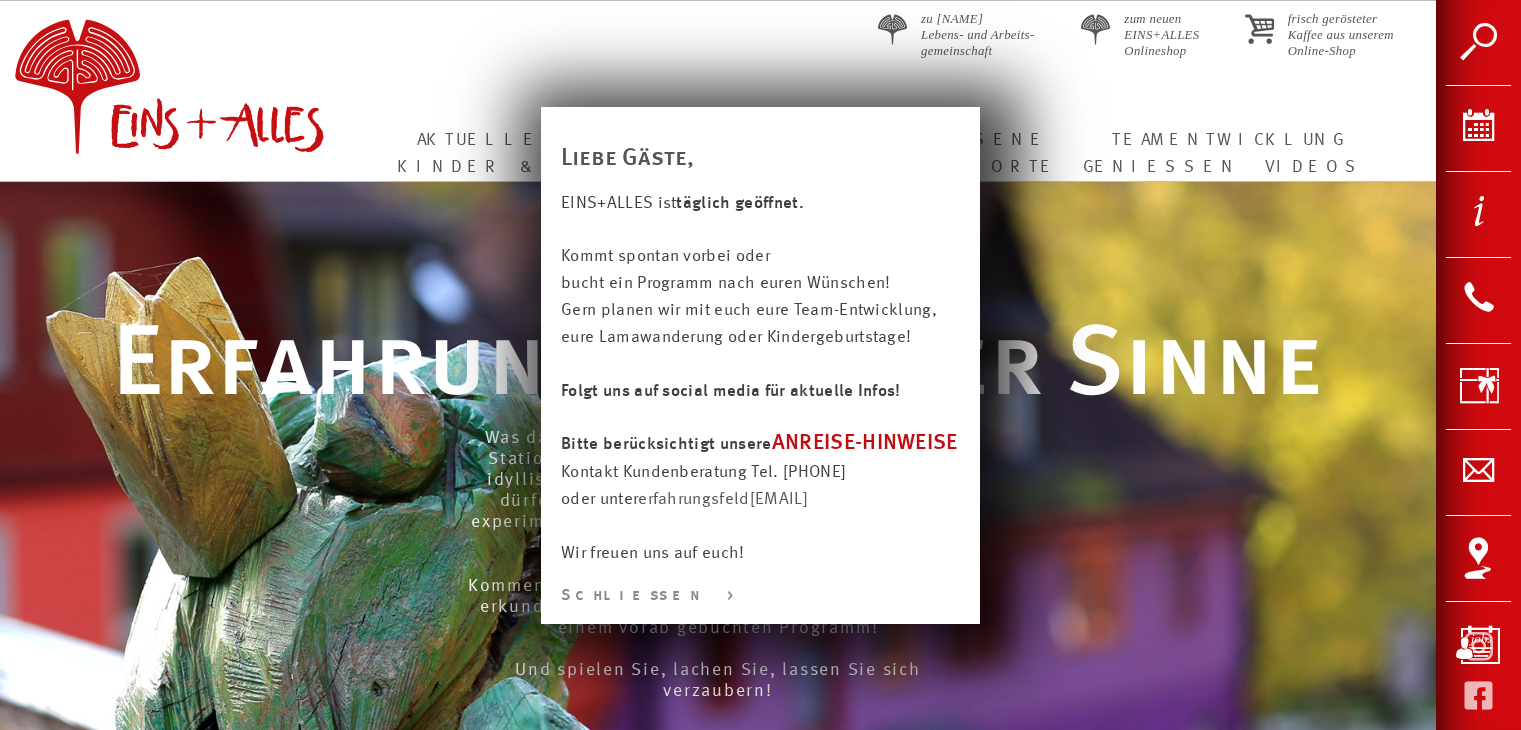 scroll, scrollTop: 0, scrollLeft: 0, axis: both 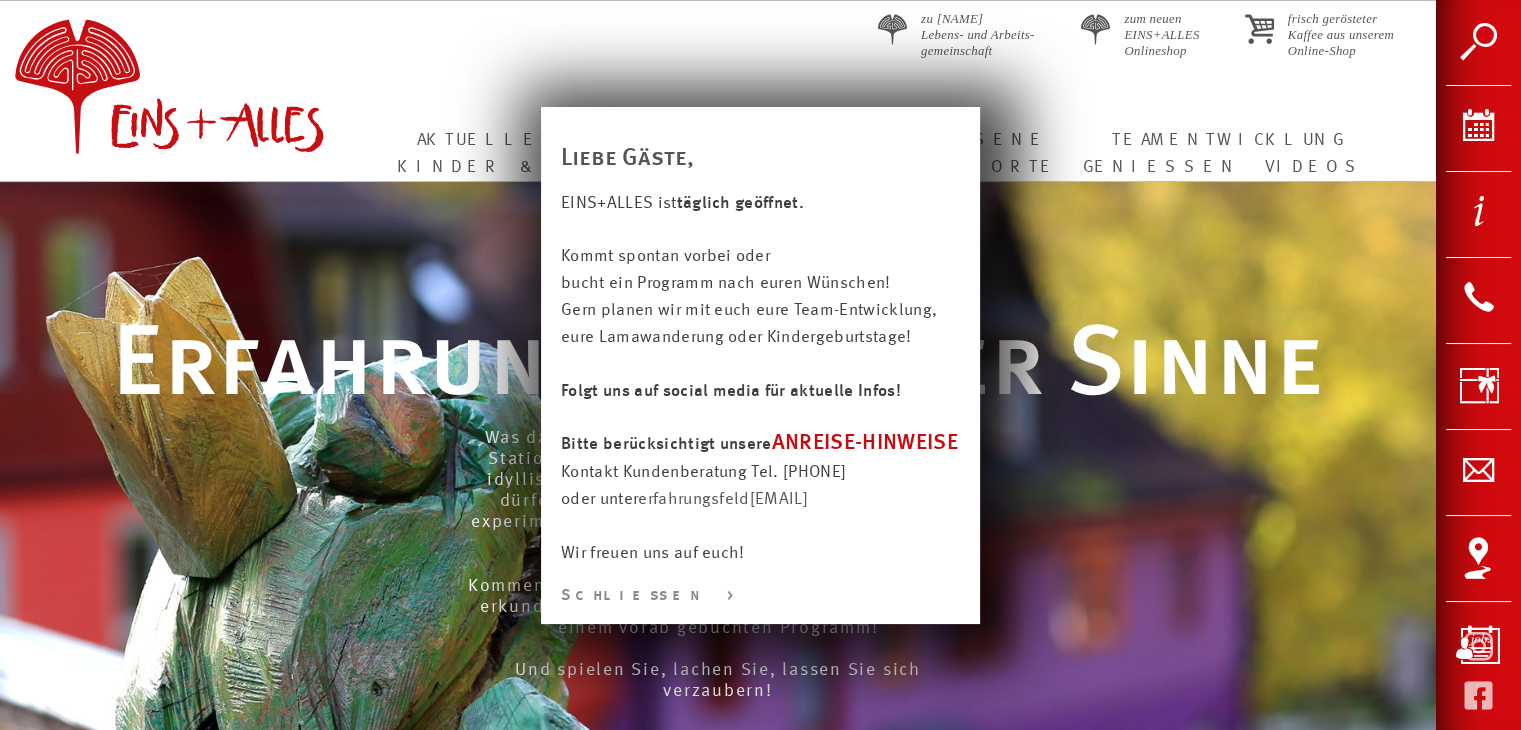 click on "Schließen >" at bounding box center (760, 596) 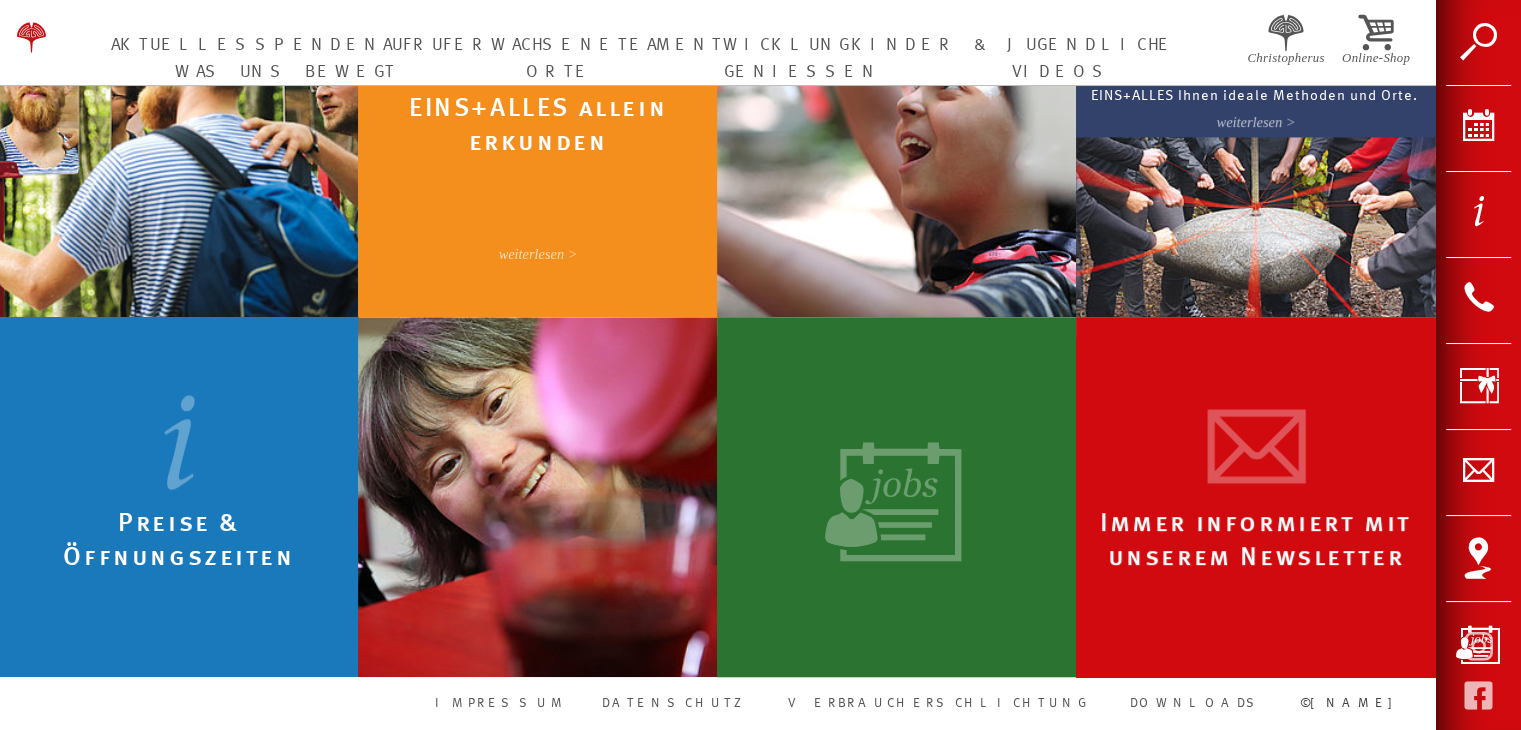 scroll, scrollTop: 1000, scrollLeft: 0, axis: vertical 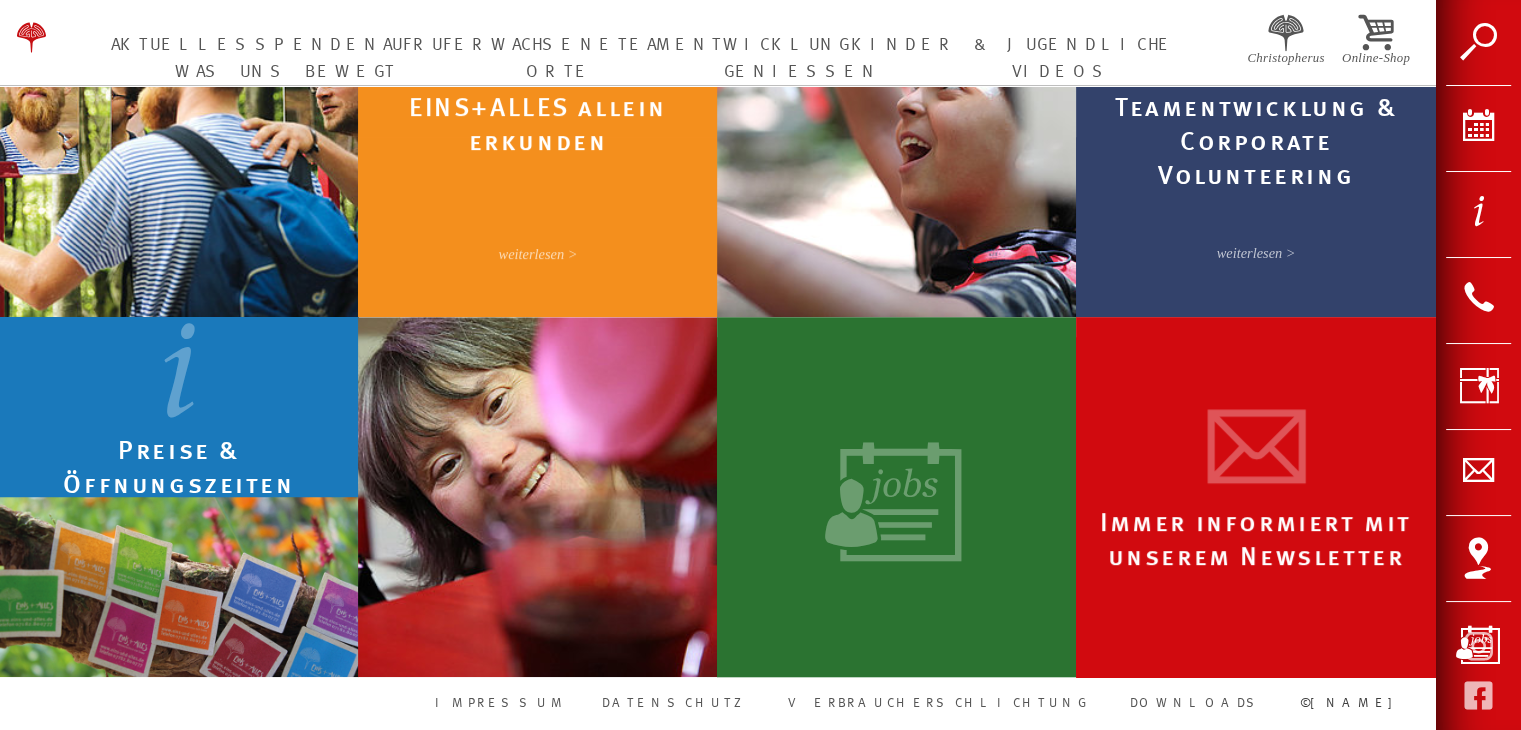 click at bounding box center [179, 417] 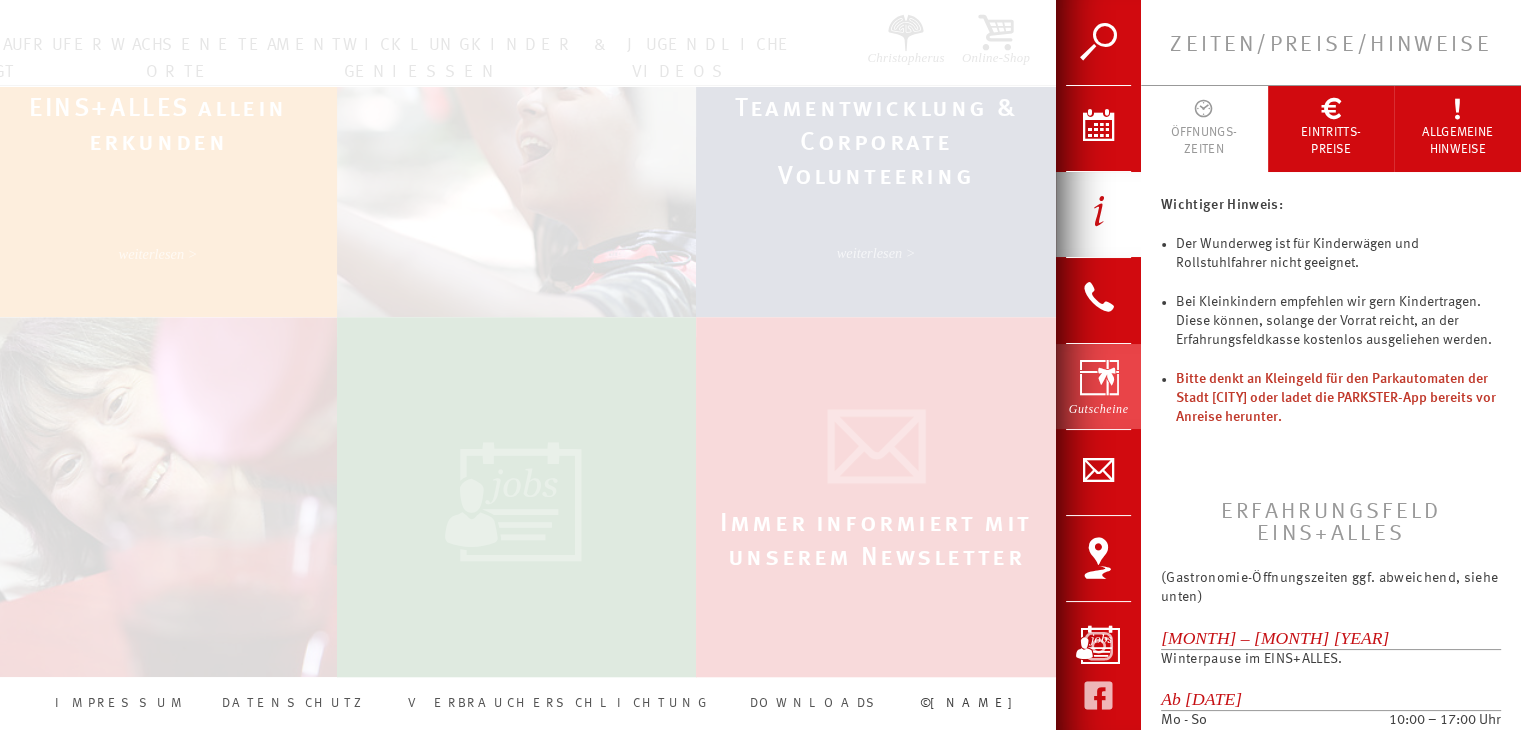click on "Gutscheine" at bounding box center (1098, 410) 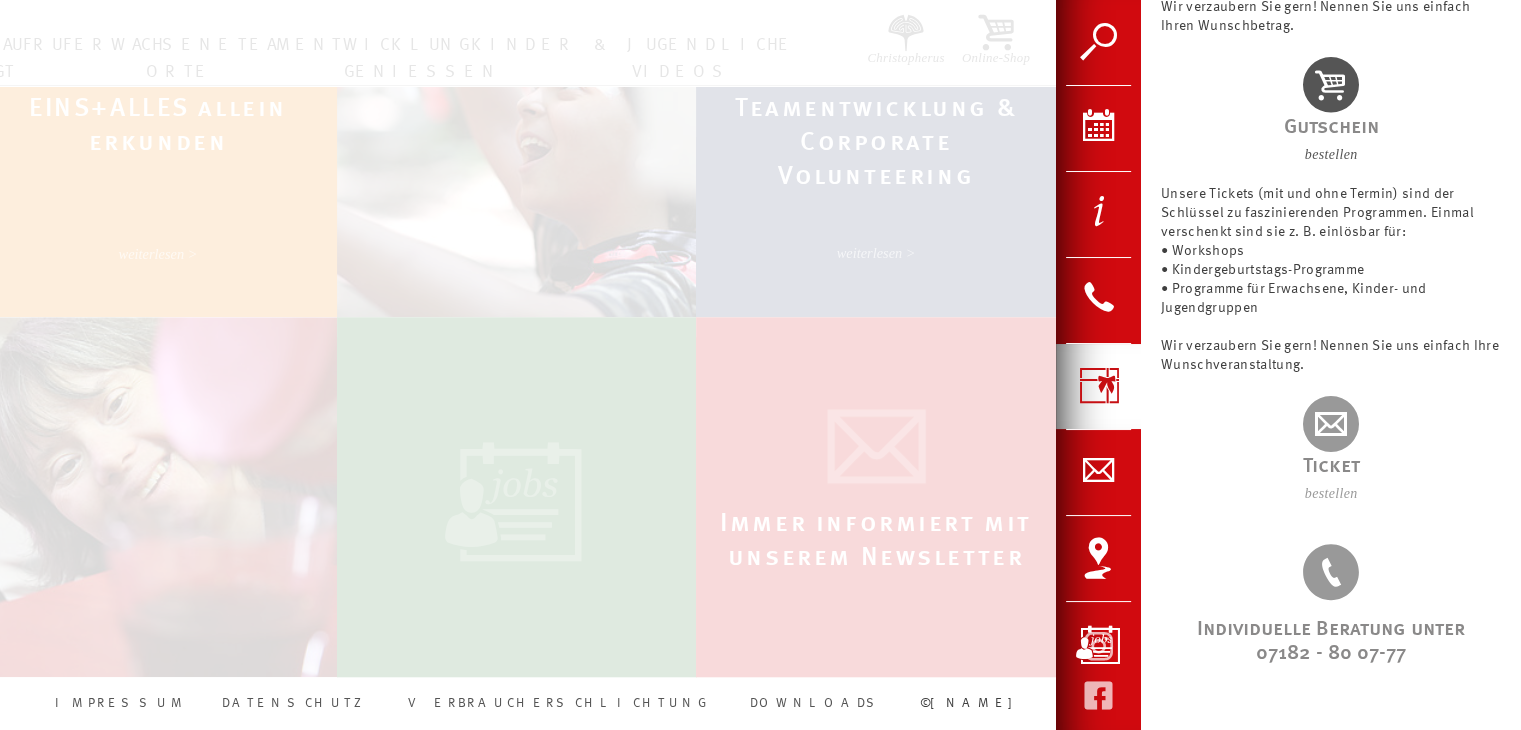 scroll, scrollTop: 375, scrollLeft: 0, axis: vertical 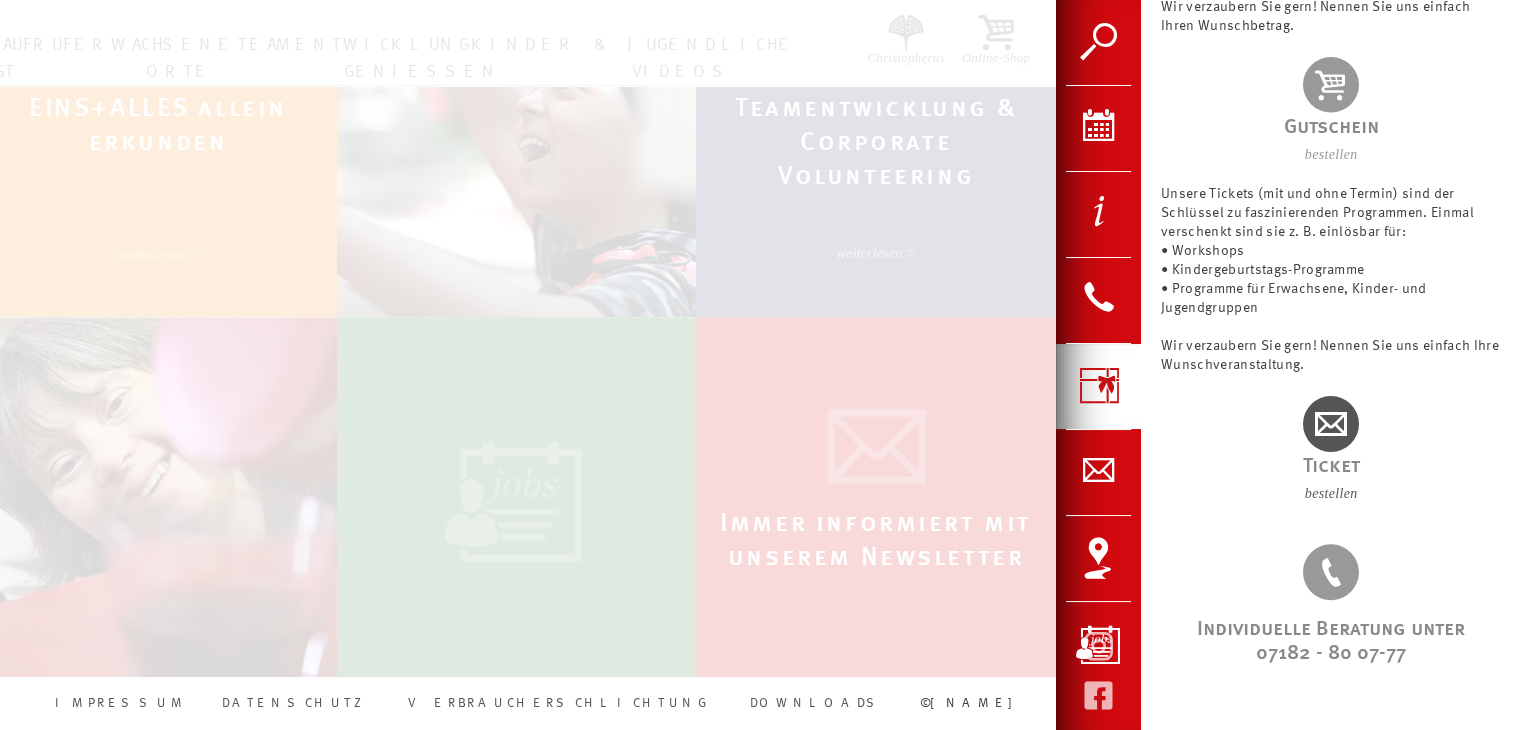 click at bounding box center (1331, 425) 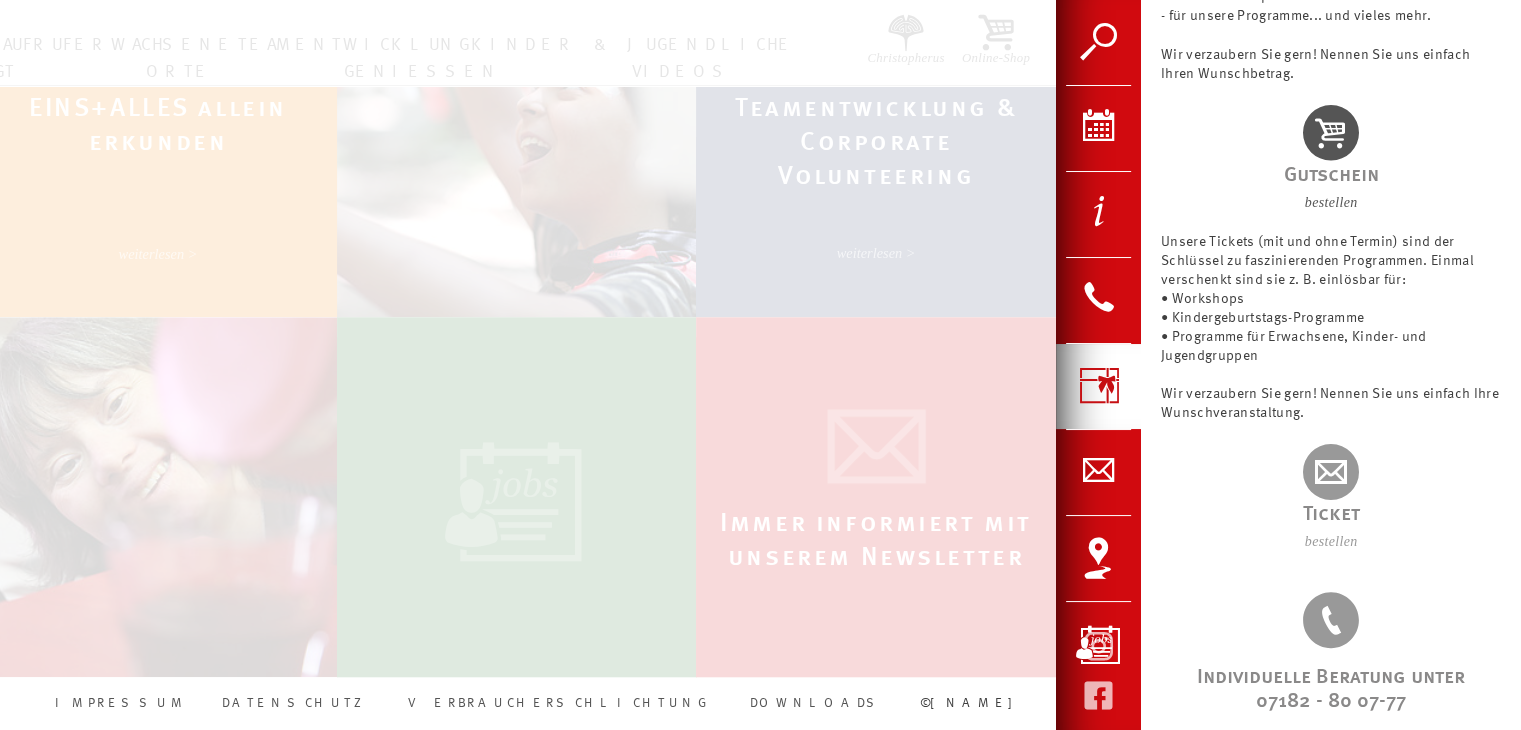 scroll, scrollTop: 275, scrollLeft: 0, axis: vertical 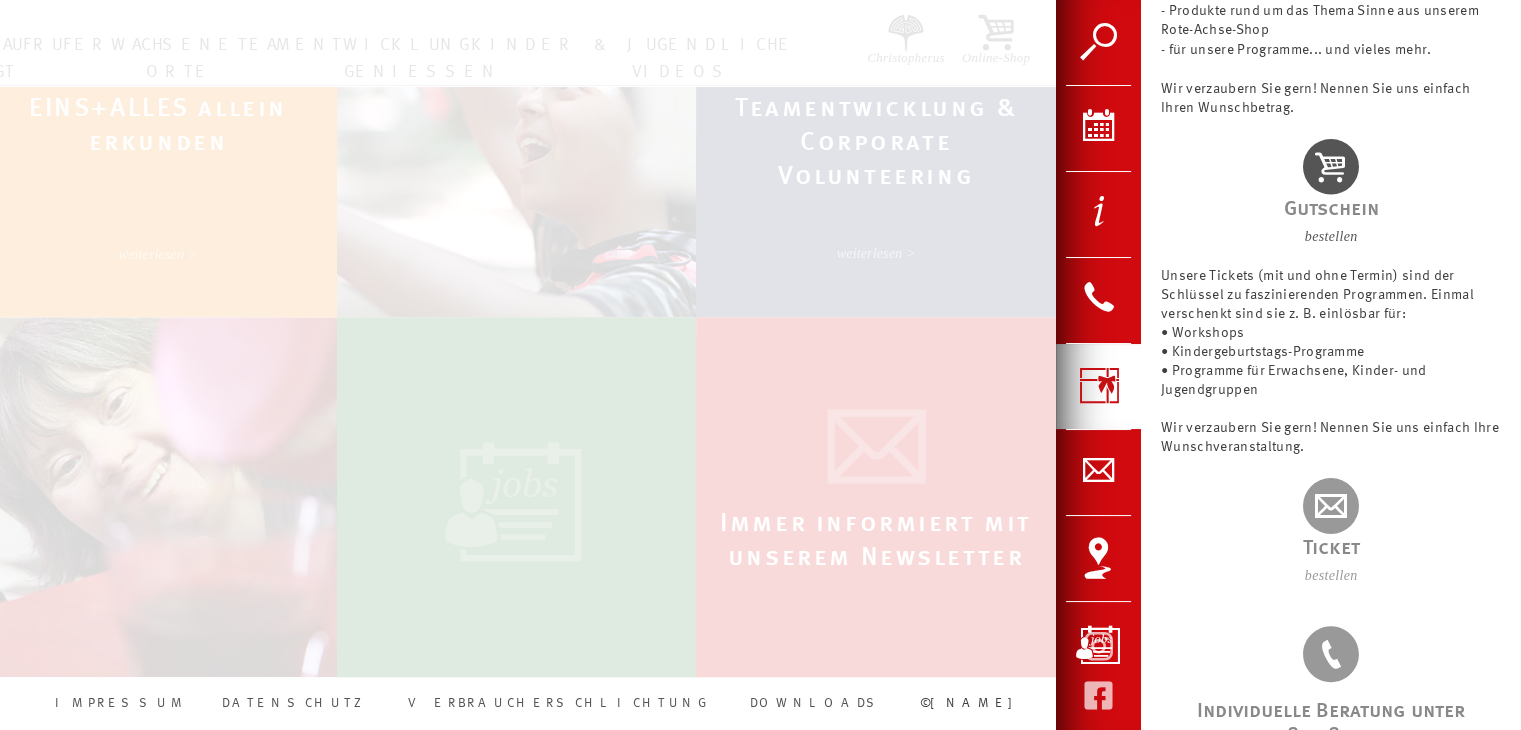 click at bounding box center [1331, 168] 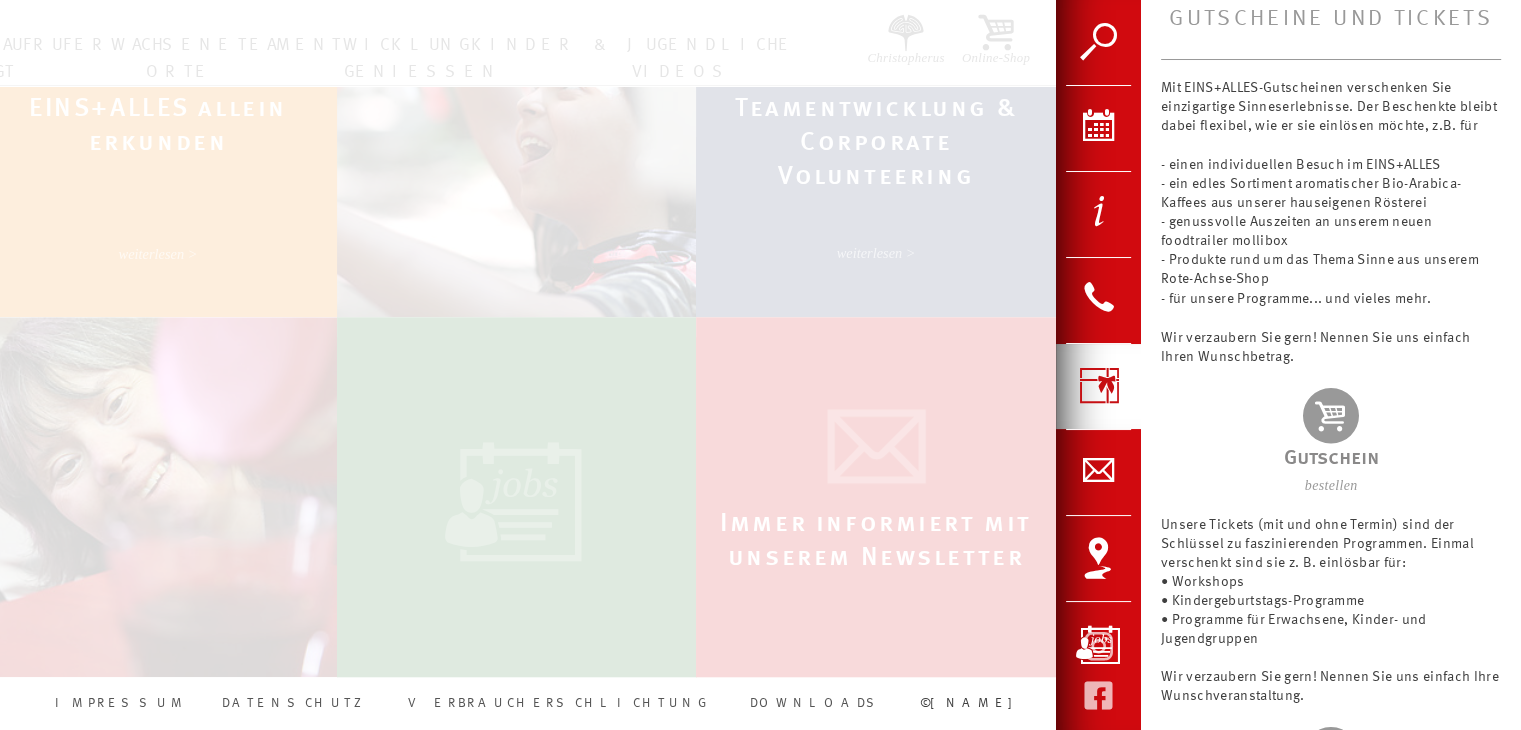 scroll, scrollTop: 0, scrollLeft: 0, axis: both 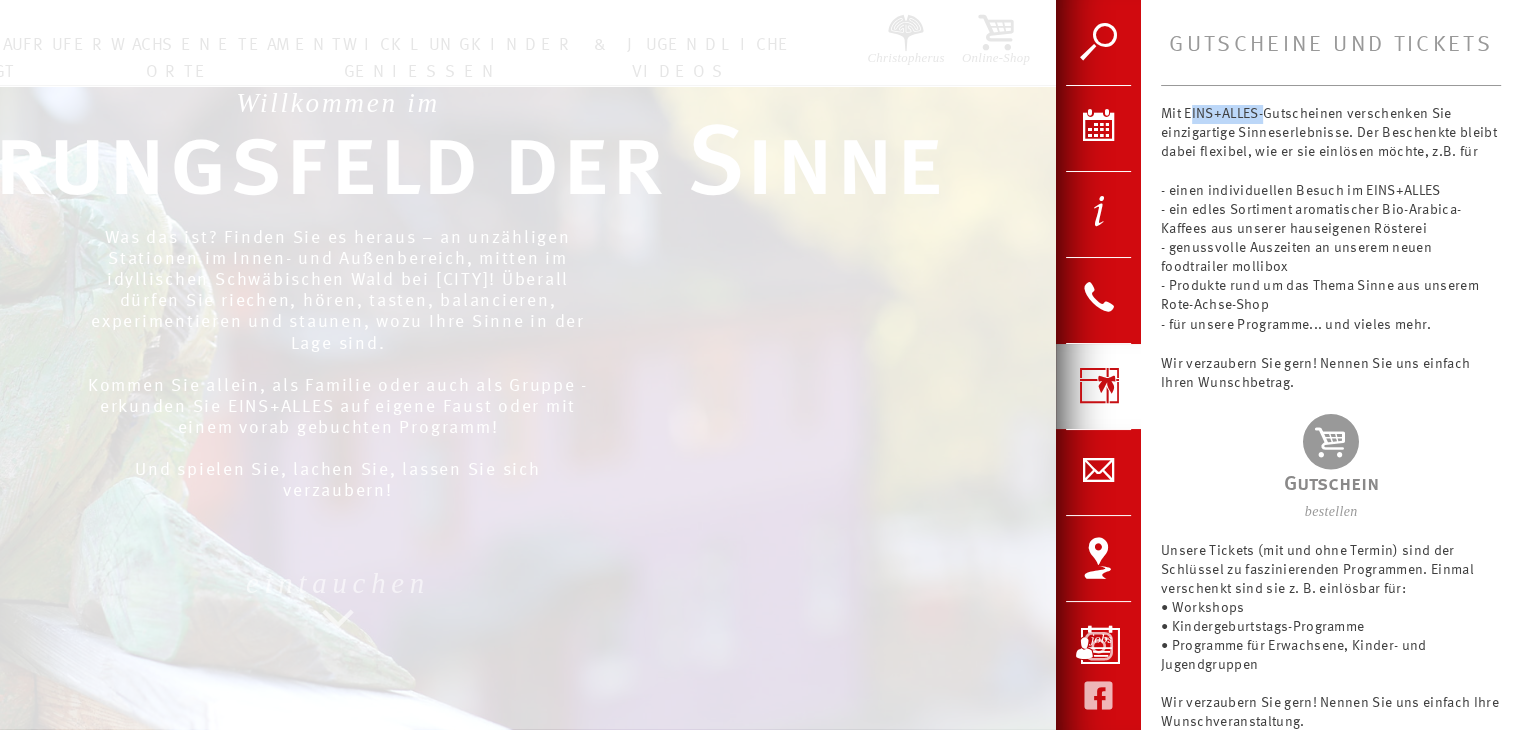 drag, startPoint x: 1183, startPoint y: 116, endPoint x: 1260, endPoint y: 107, distance: 77.52419 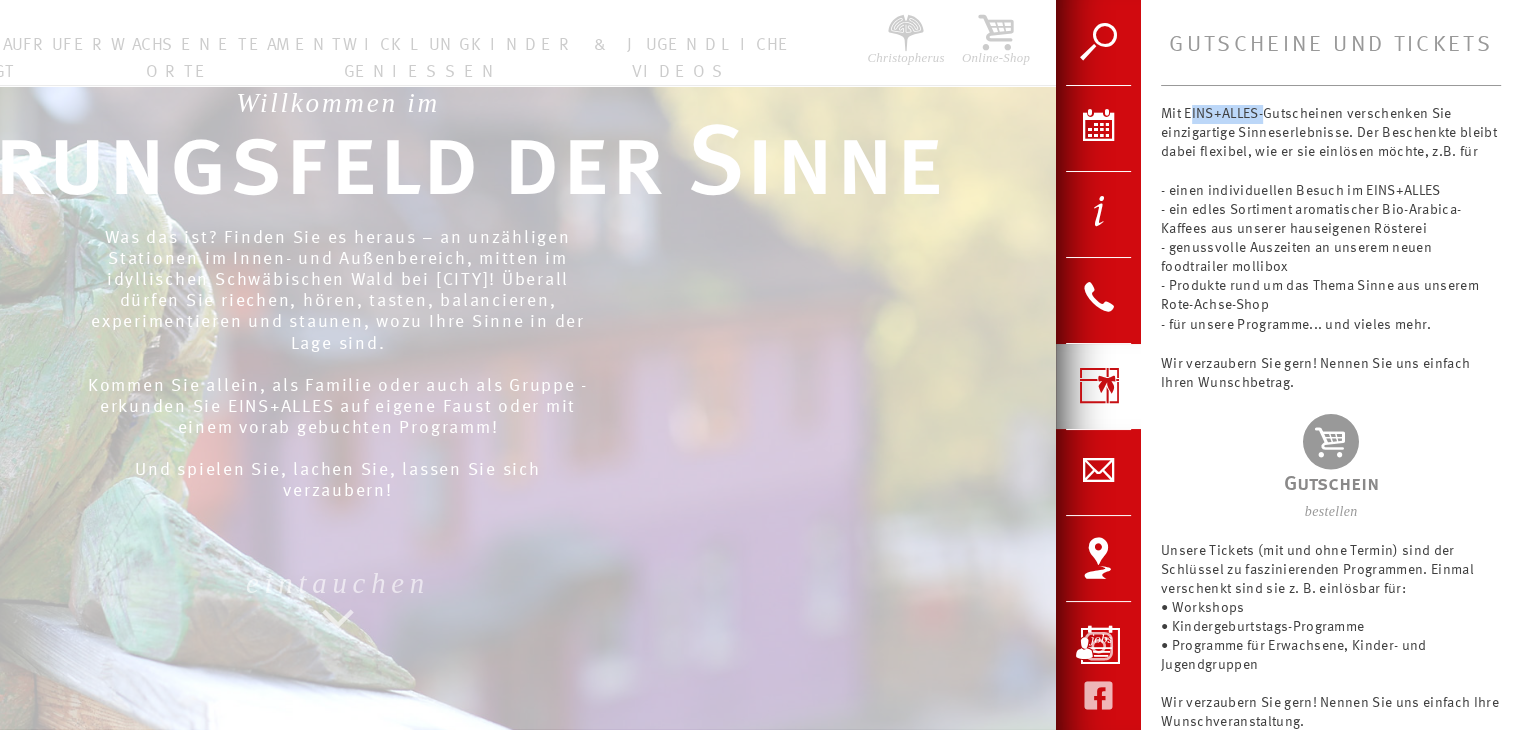 copy on "EINS+ALLES" 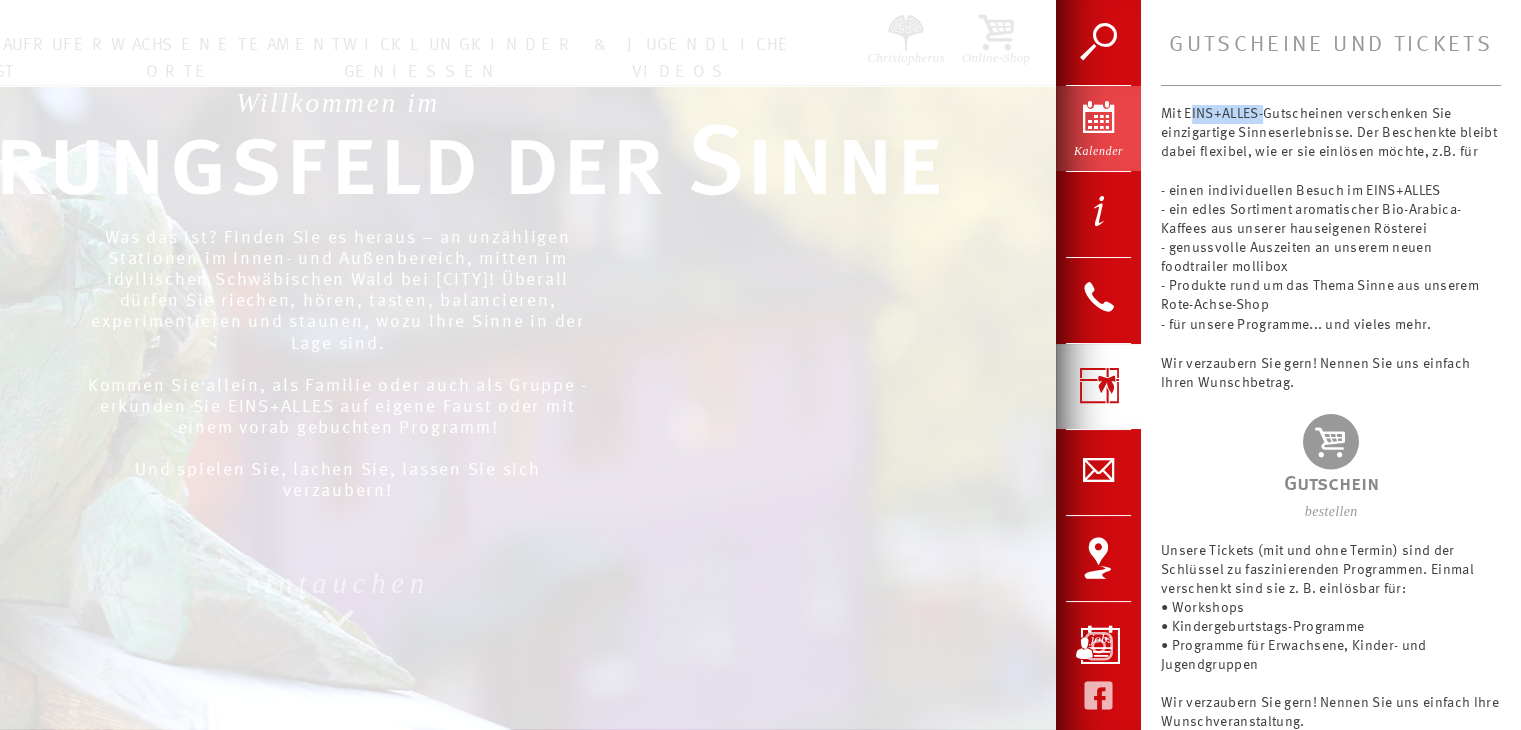 click on "Kalender" at bounding box center [1098, 128] 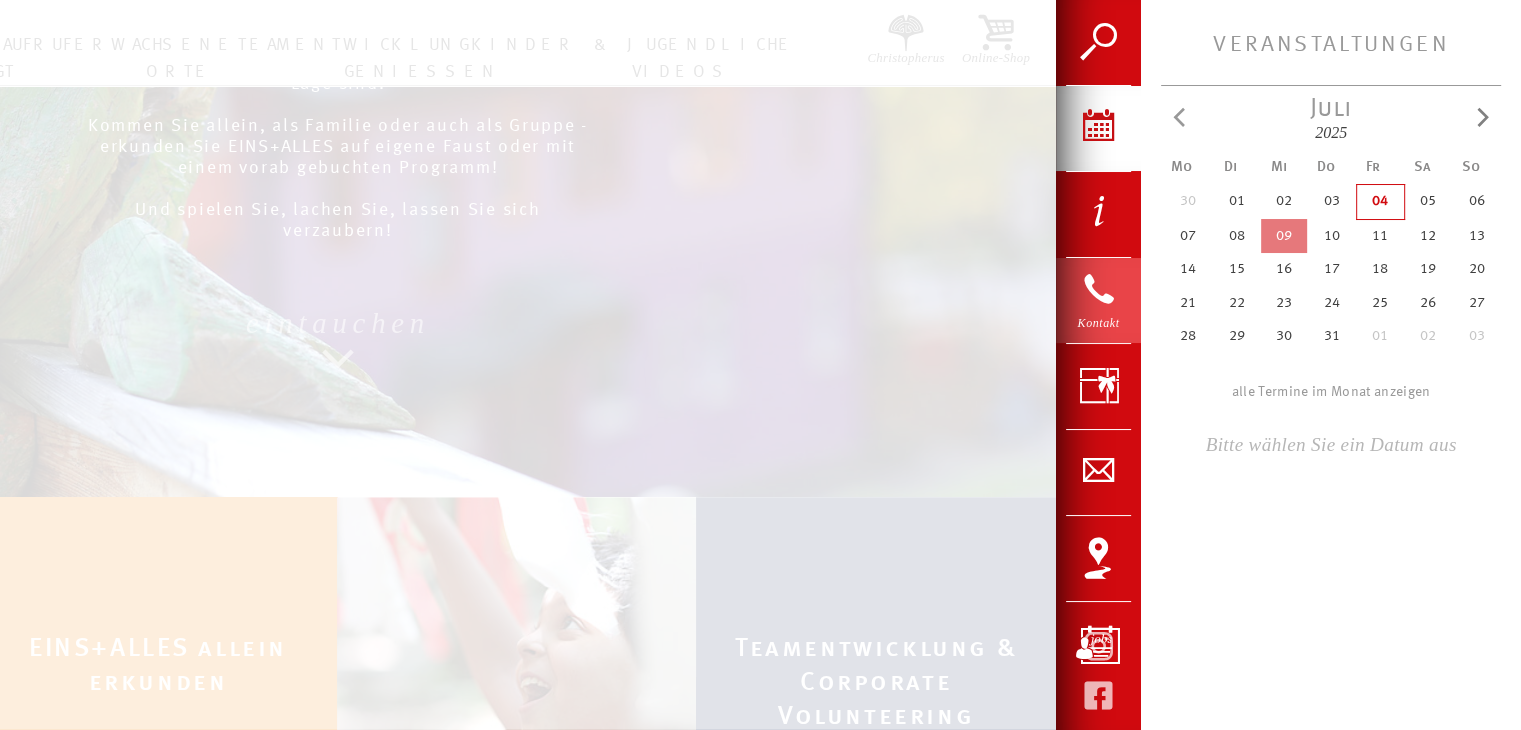 scroll, scrollTop: 400, scrollLeft: 0, axis: vertical 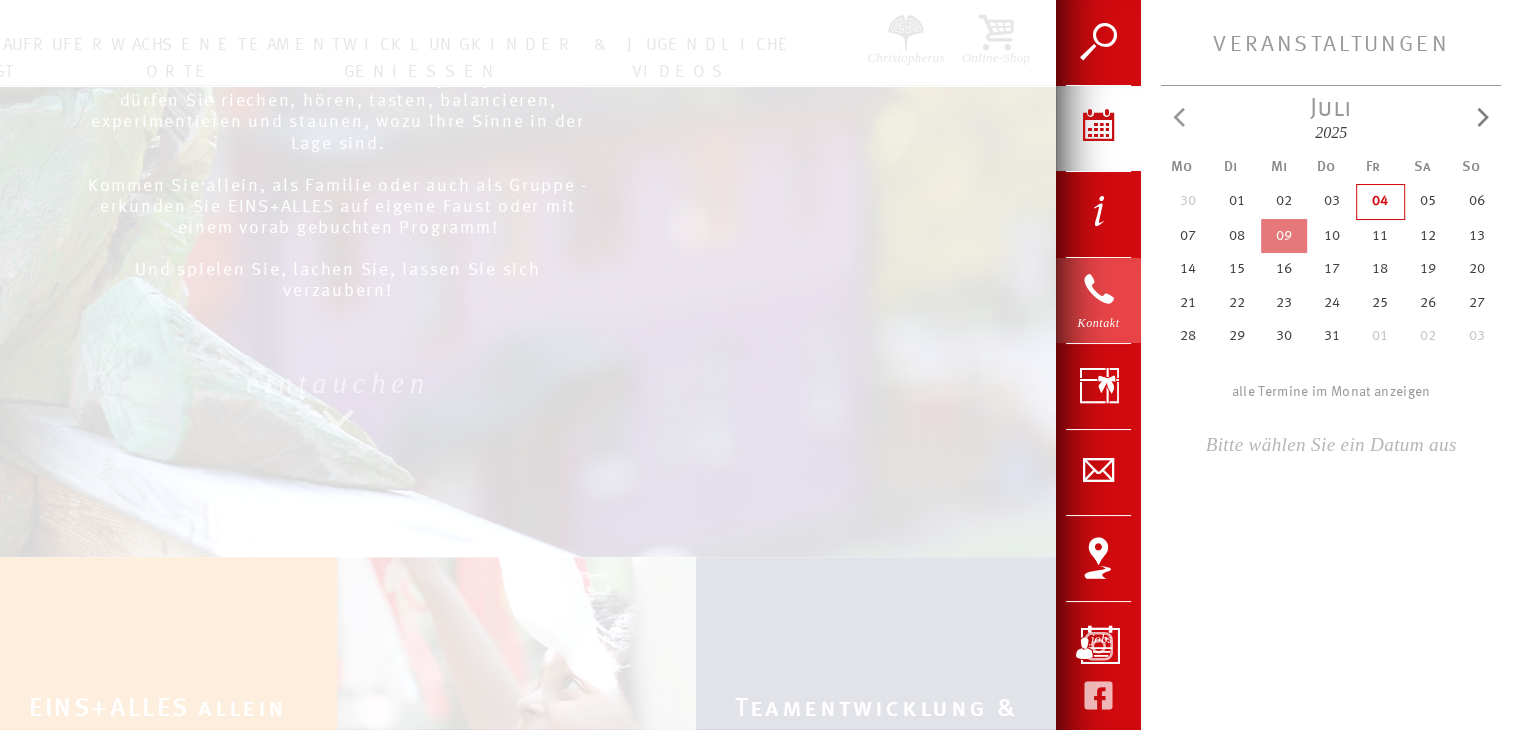 click on "Kontakt" at bounding box center [1098, 323] 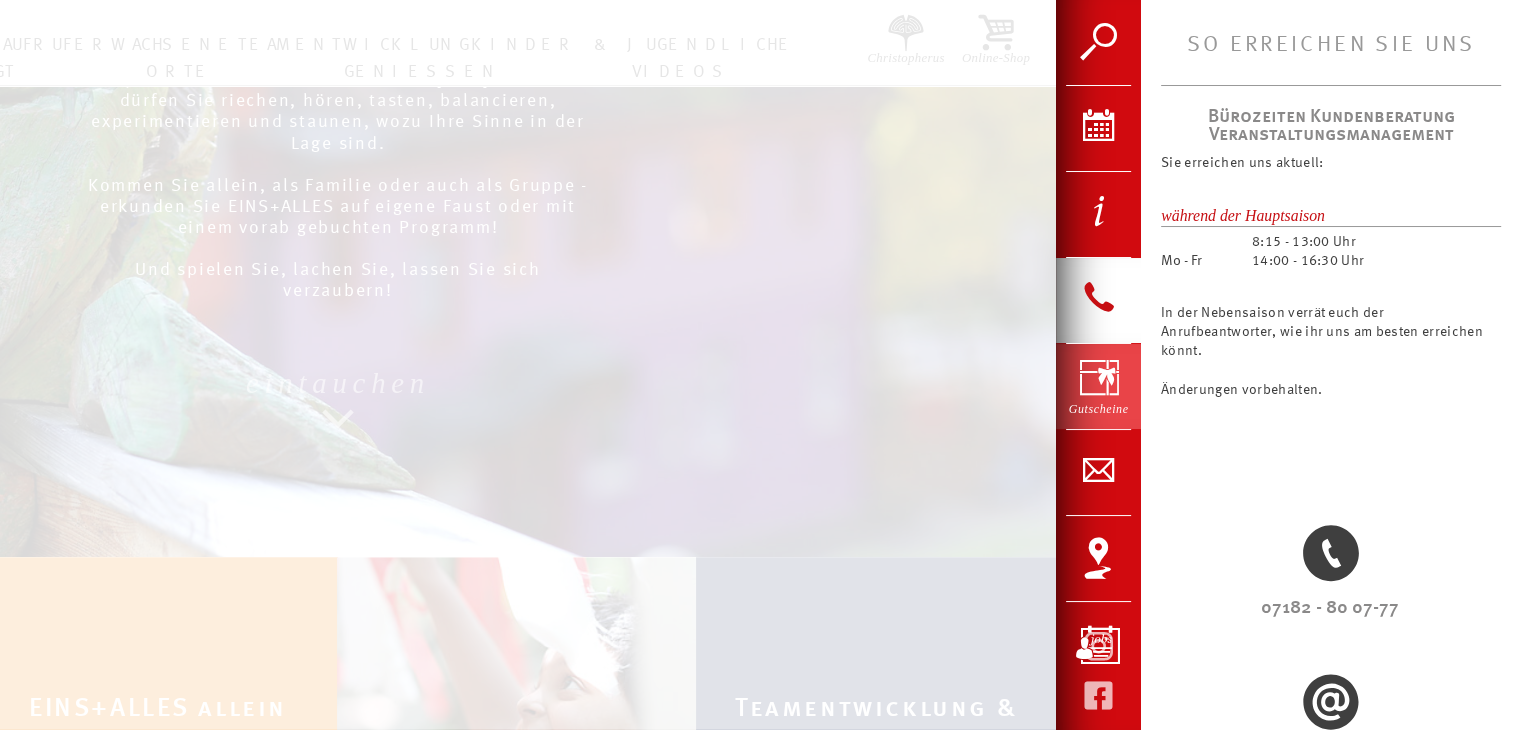 click on "Gutscheine" at bounding box center (1098, 386) 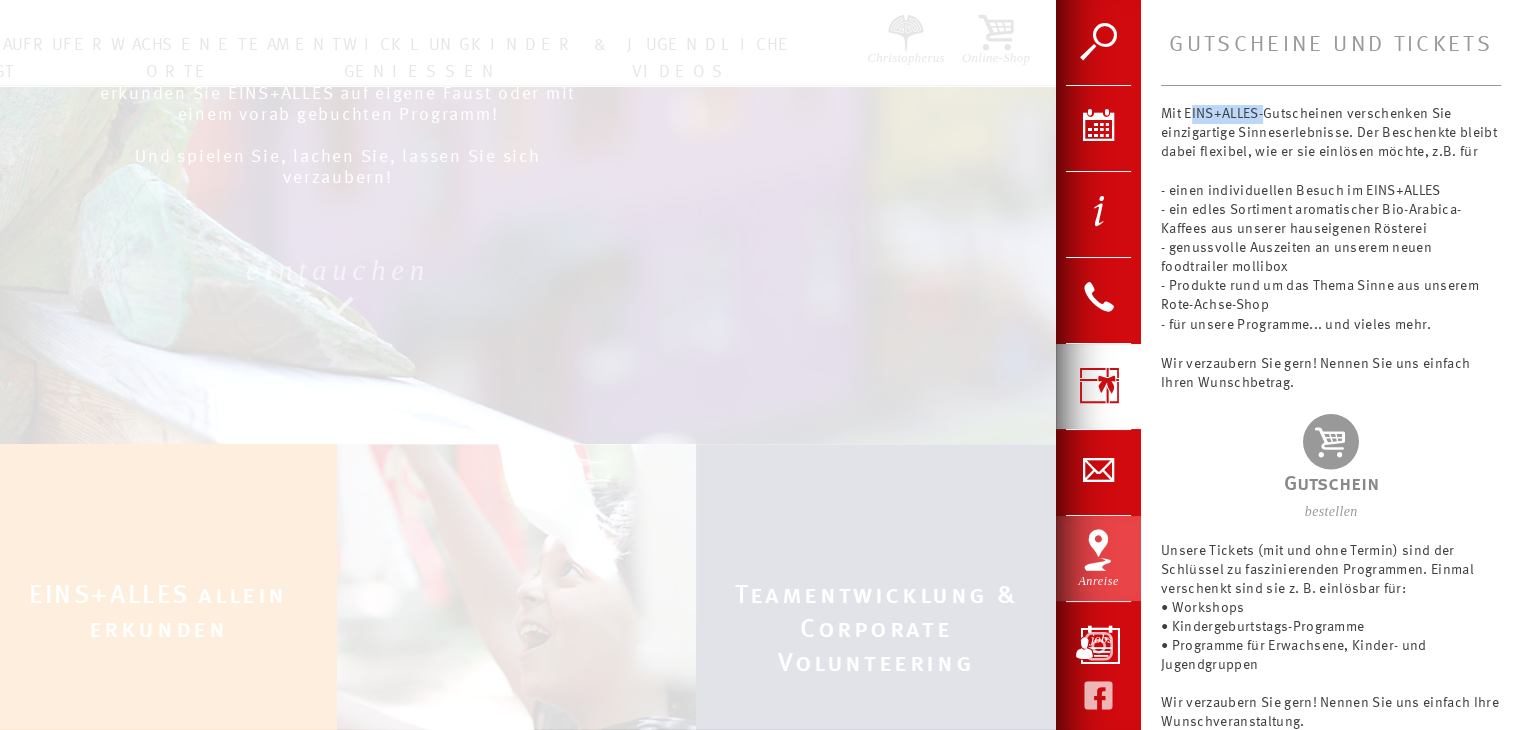 scroll, scrollTop: 700, scrollLeft: 0, axis: vertical 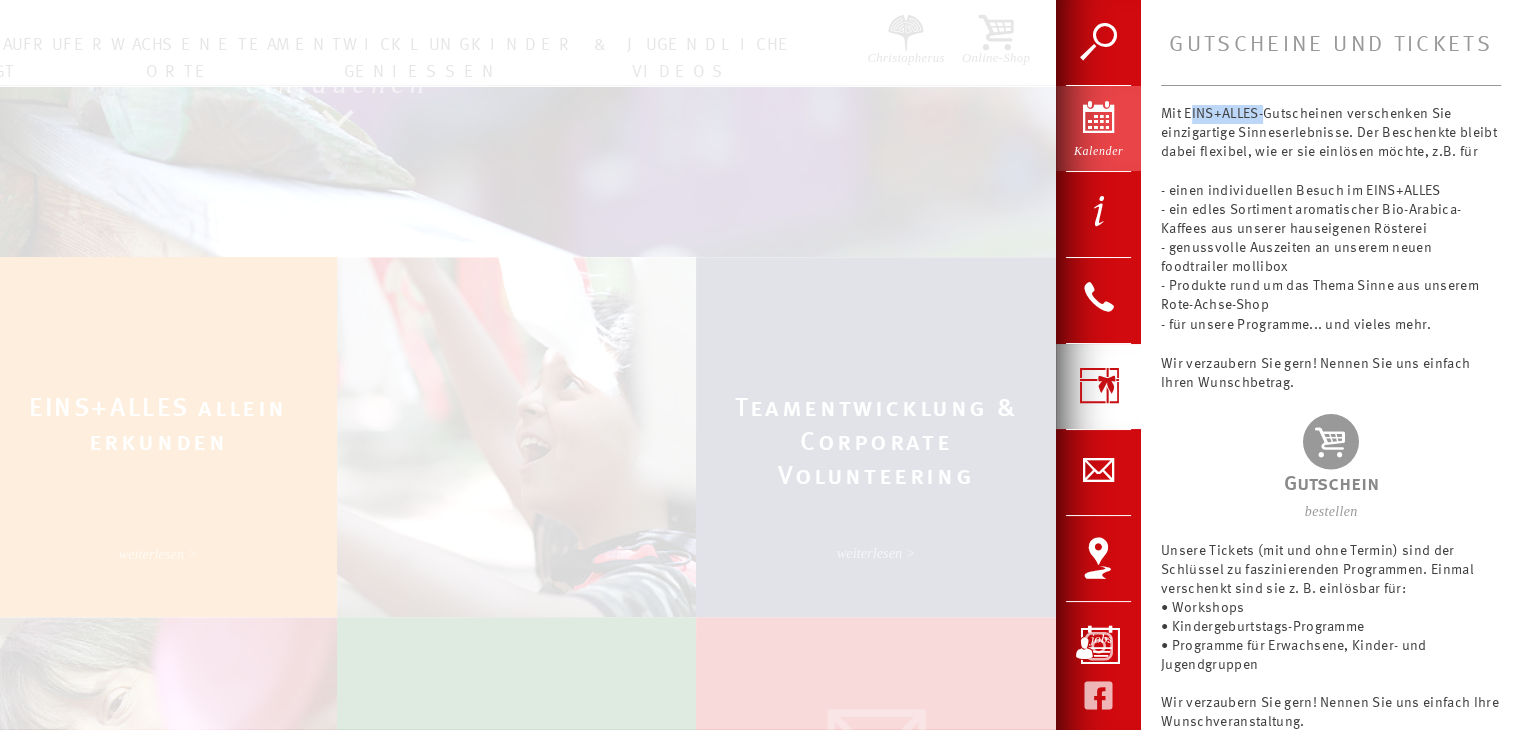 click on "Kalender" at bounding box center (1098, 128) 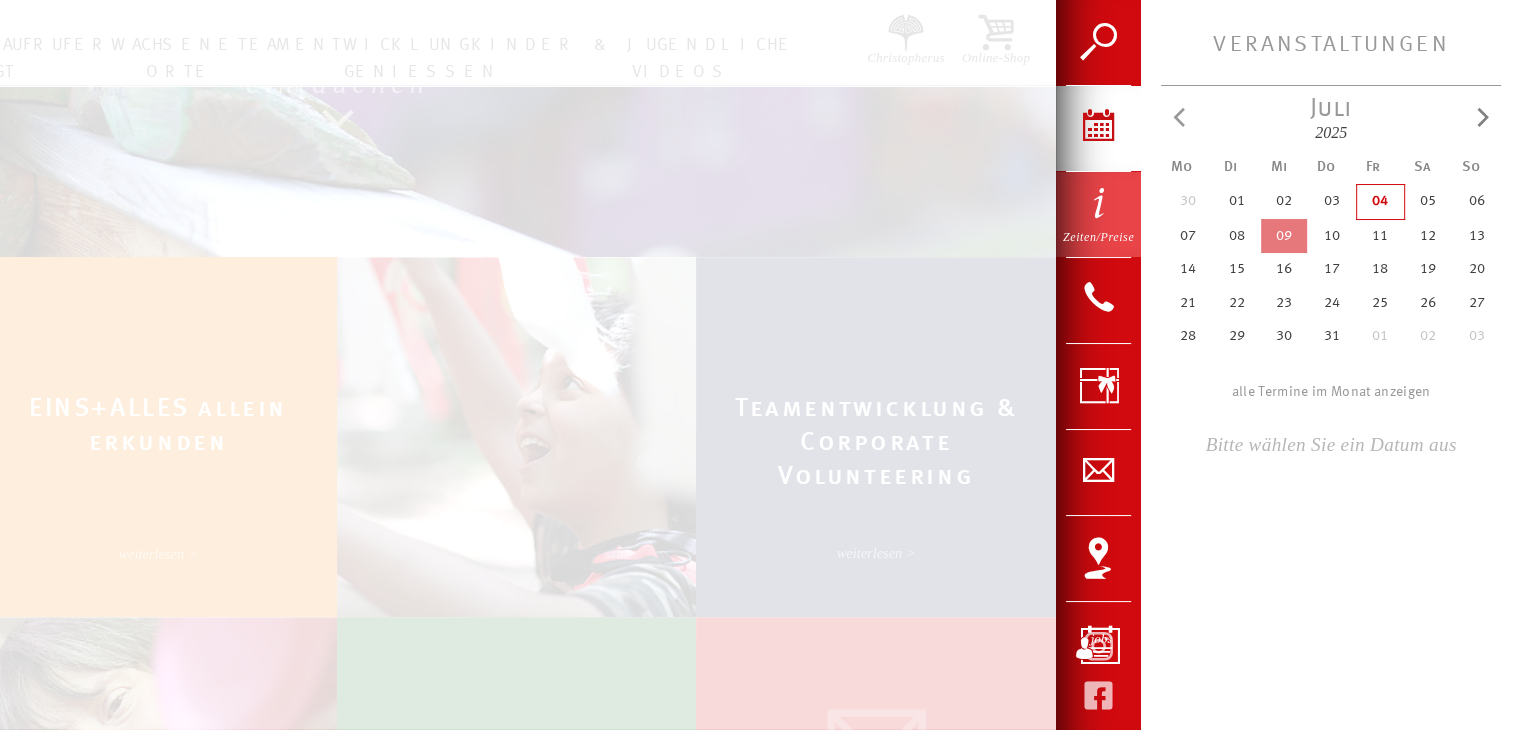 click on "Zeiten/Preise" at bounding box center (1098, 214) 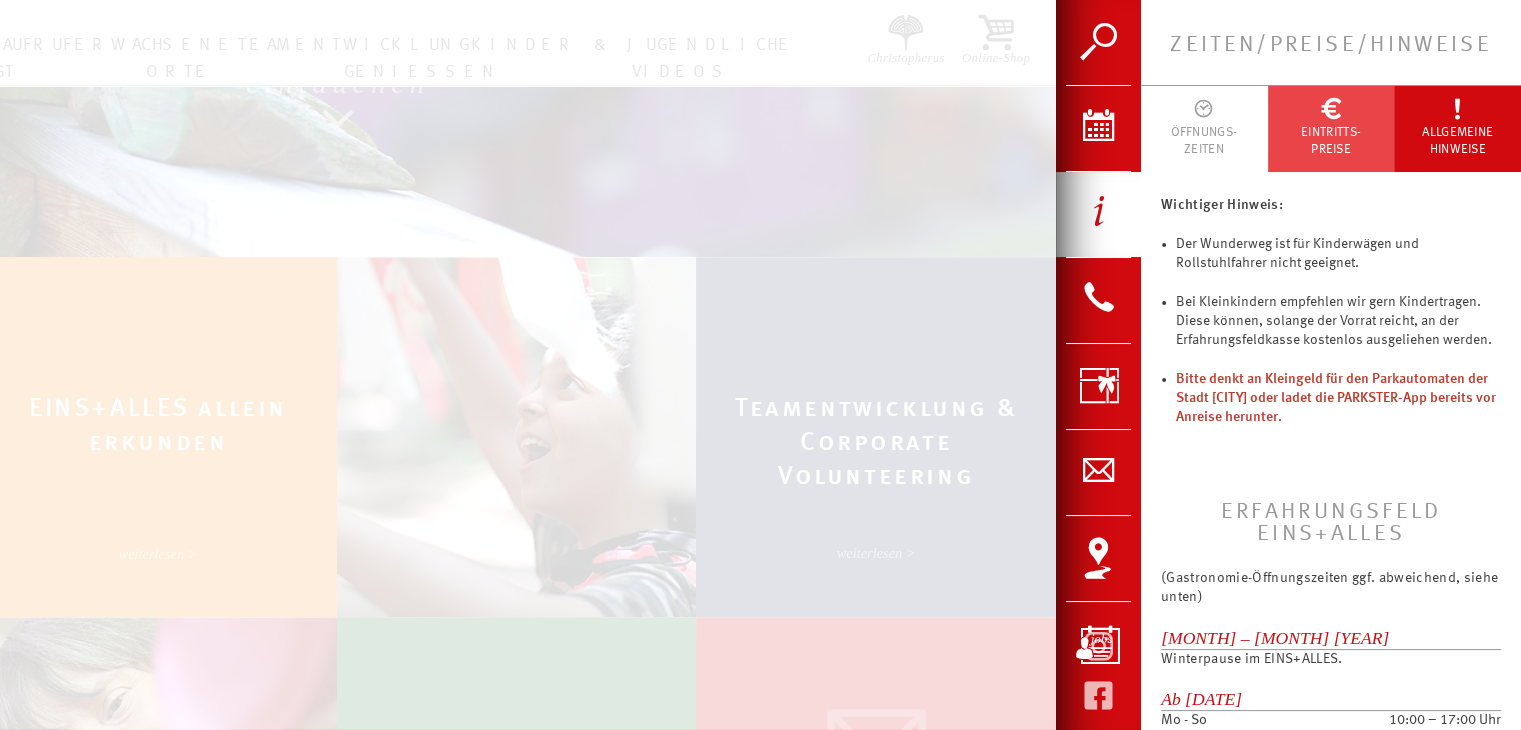 click on "EINTRITTS- PREISE" at bounding box center (1331, 141) 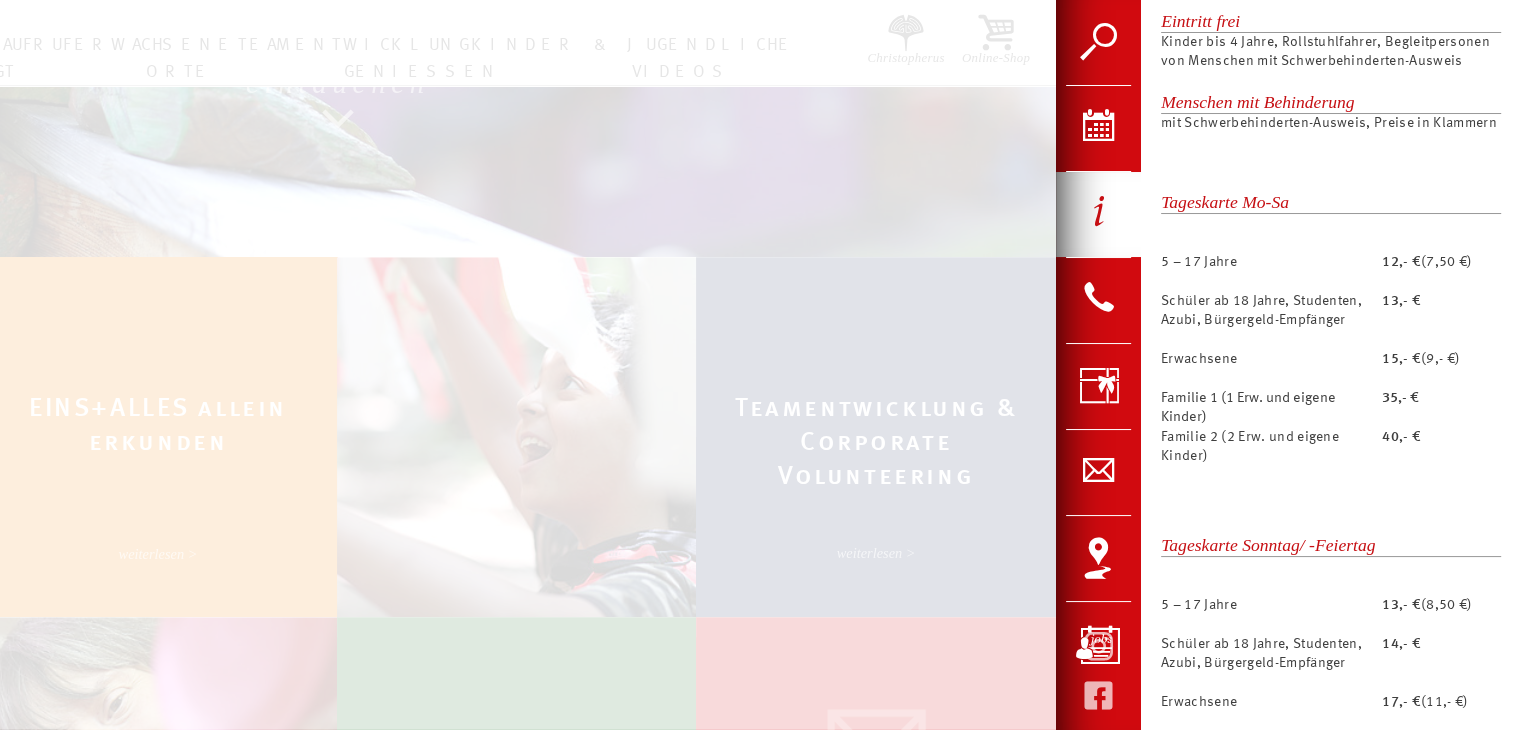 scroll, scrollTop: 400, scrollLeft: 0, axis: vertical 